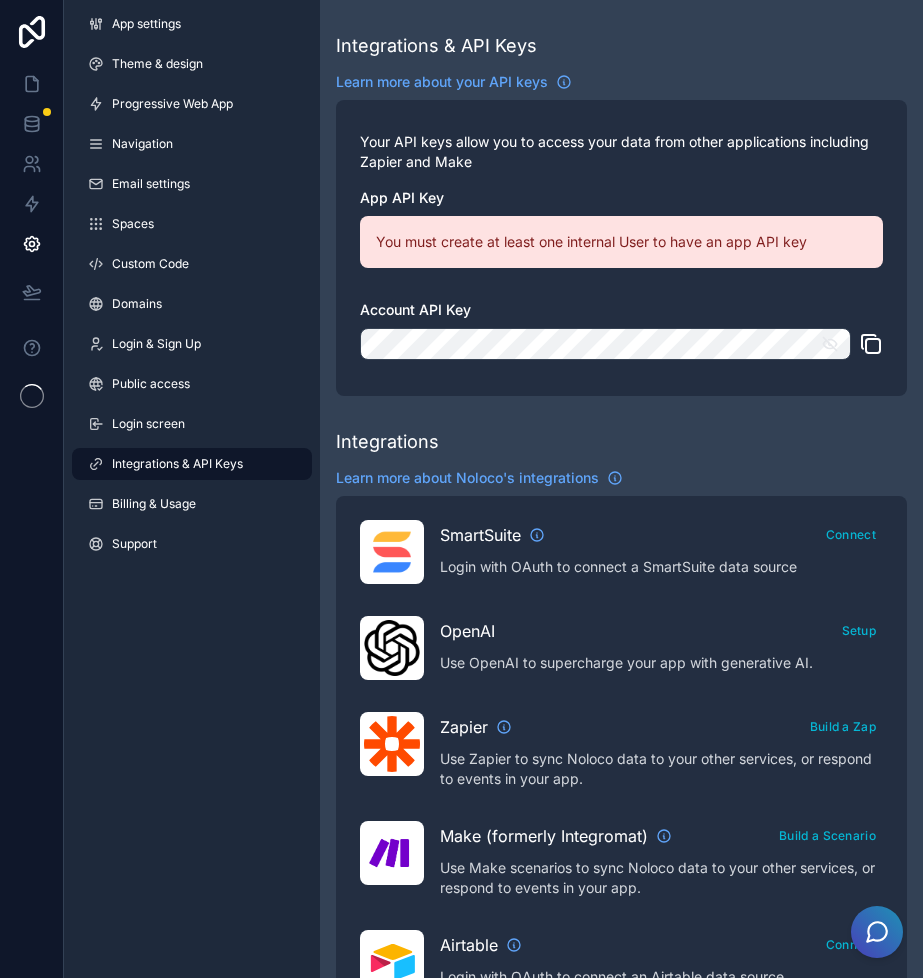 scroll, scrollTop: 0, scrollLeft: 0, axis: both 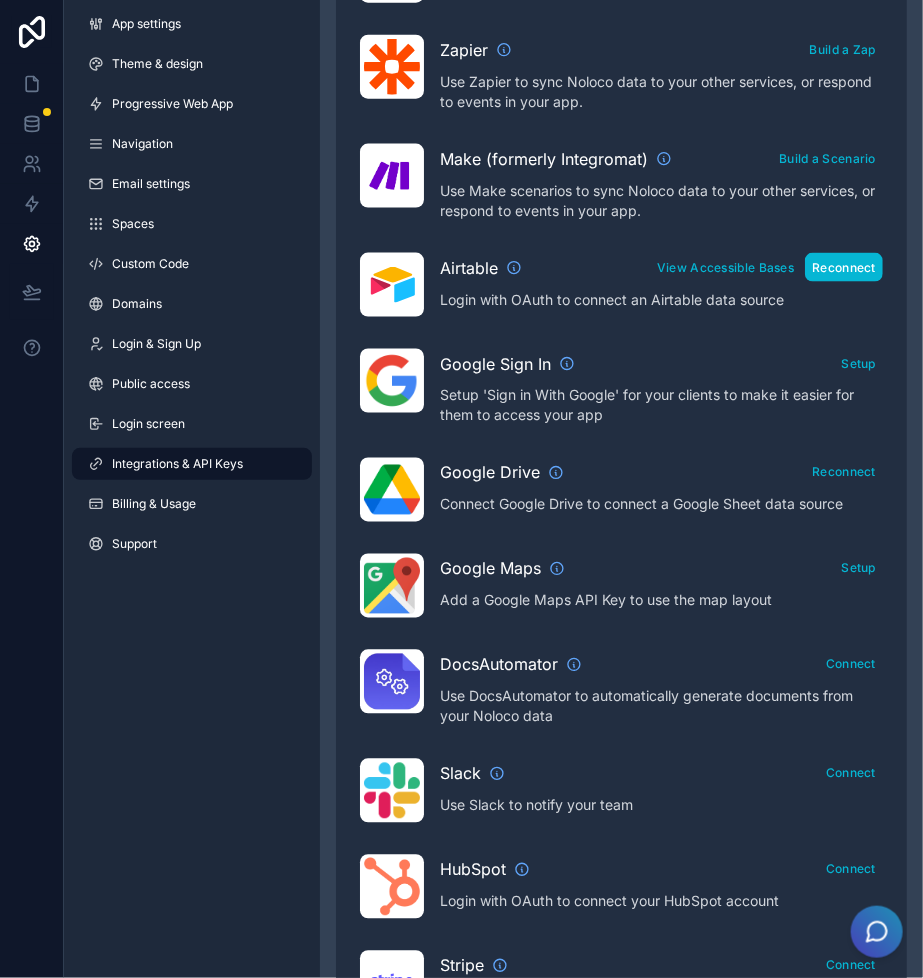 click on "Reconnect" at bounding box center (844, 267) 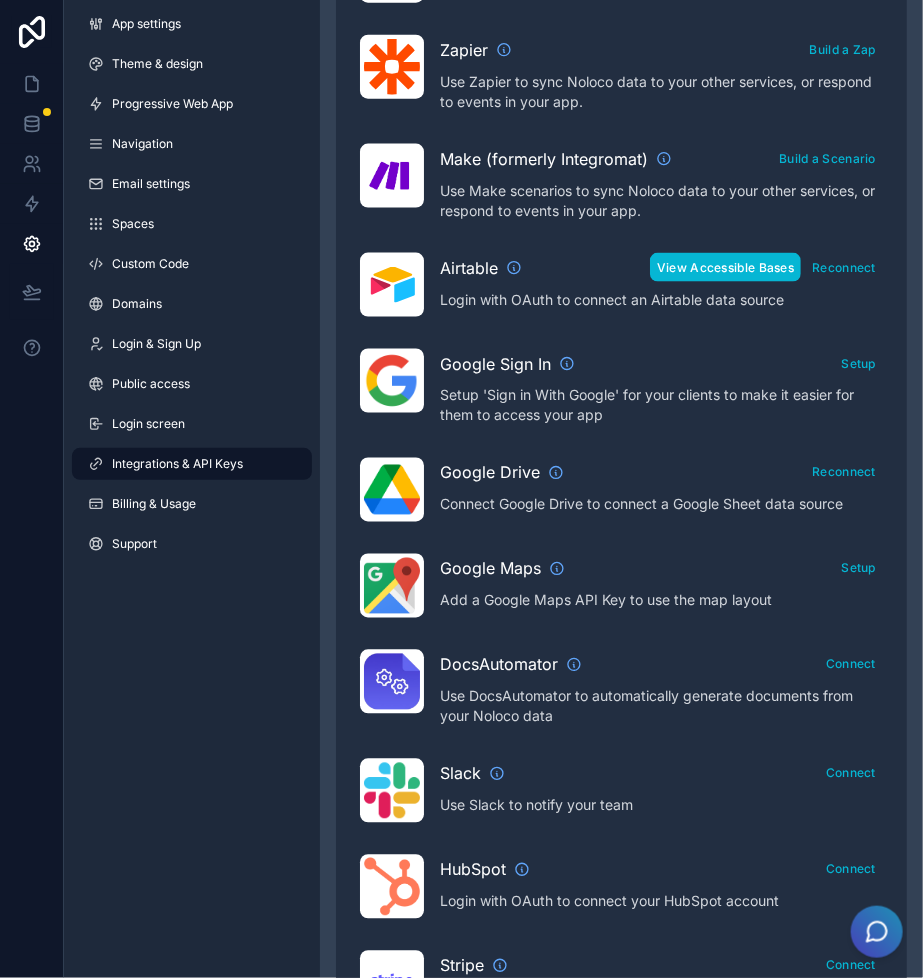 click on "View Accessible Bases" at bounding box center [725, 267] 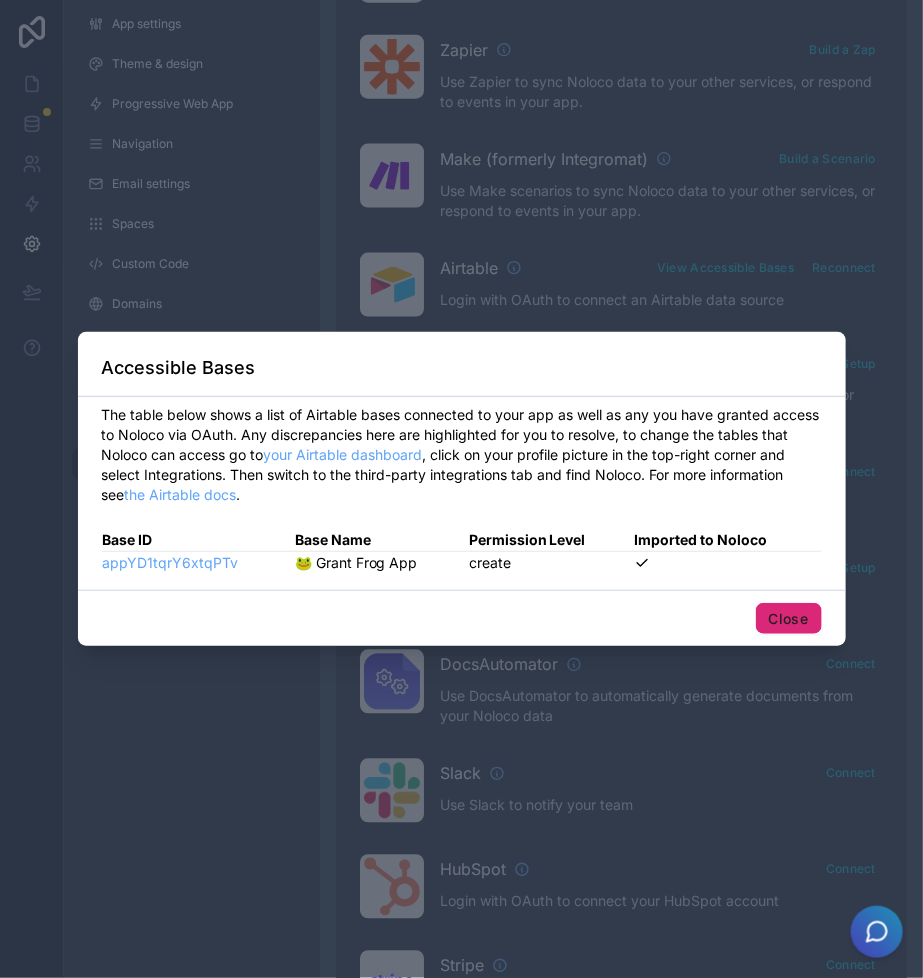 click on "Close" at bounding box center (789, 619) 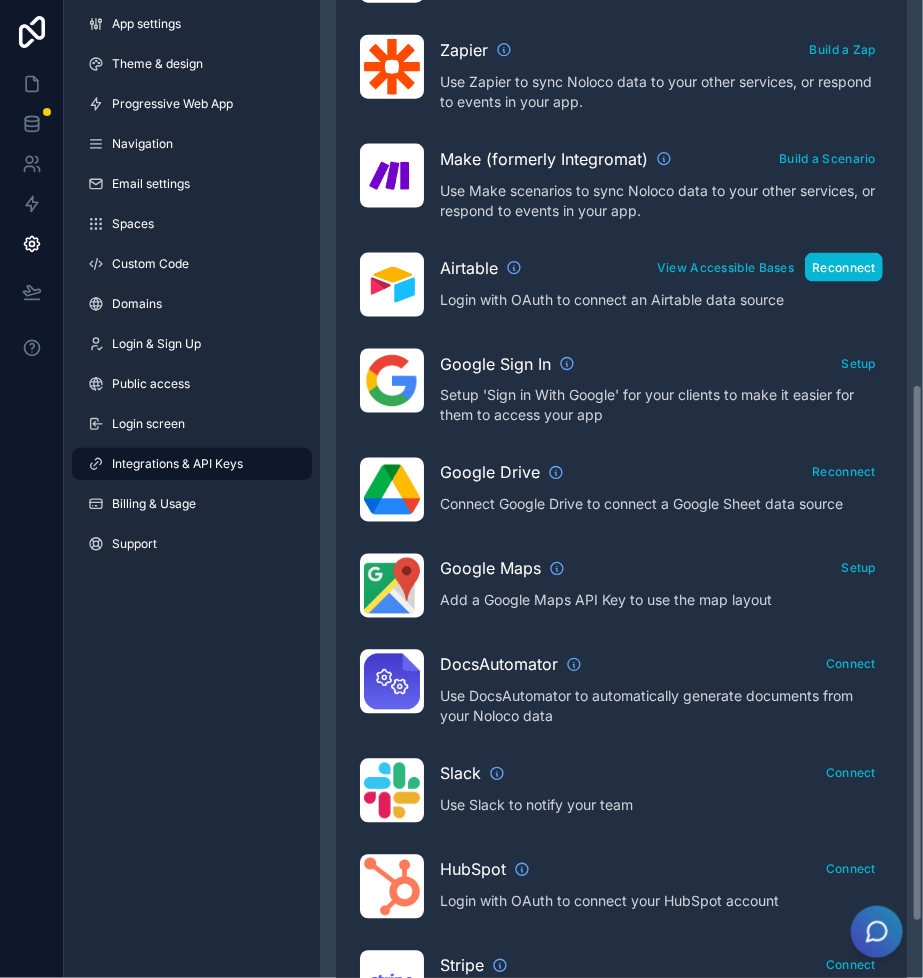 click on "Reconnect" at bounding box center (844, 267) 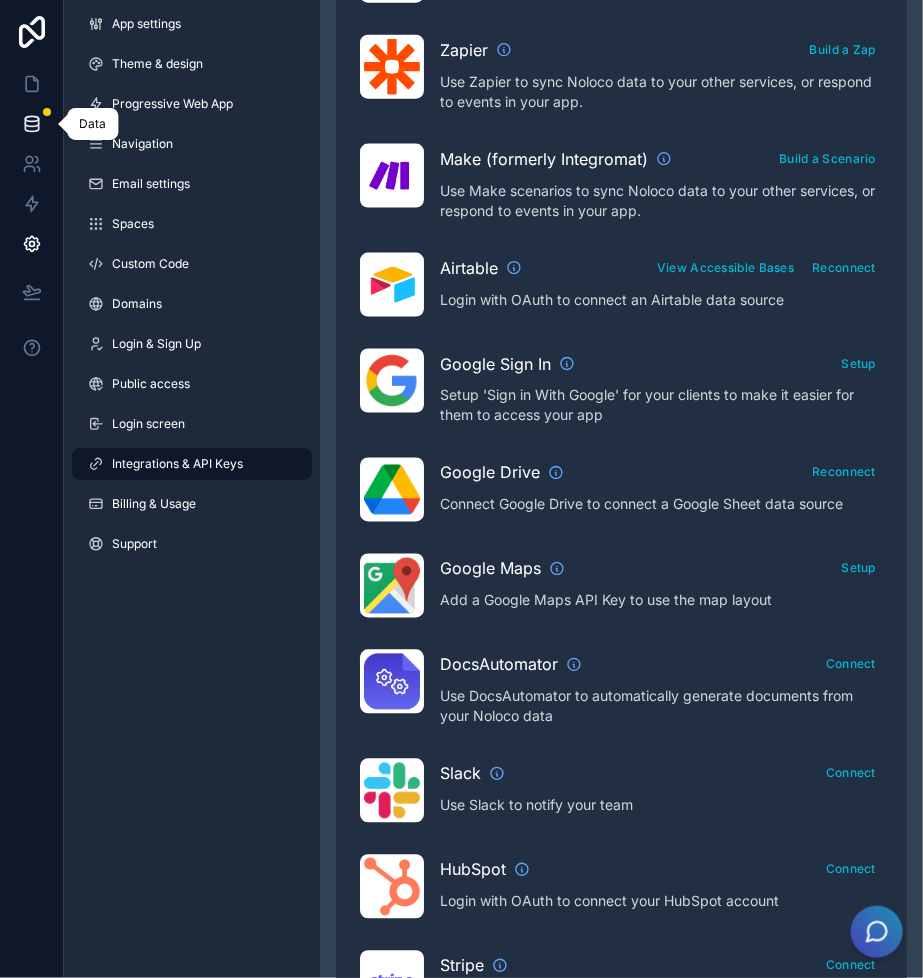 click 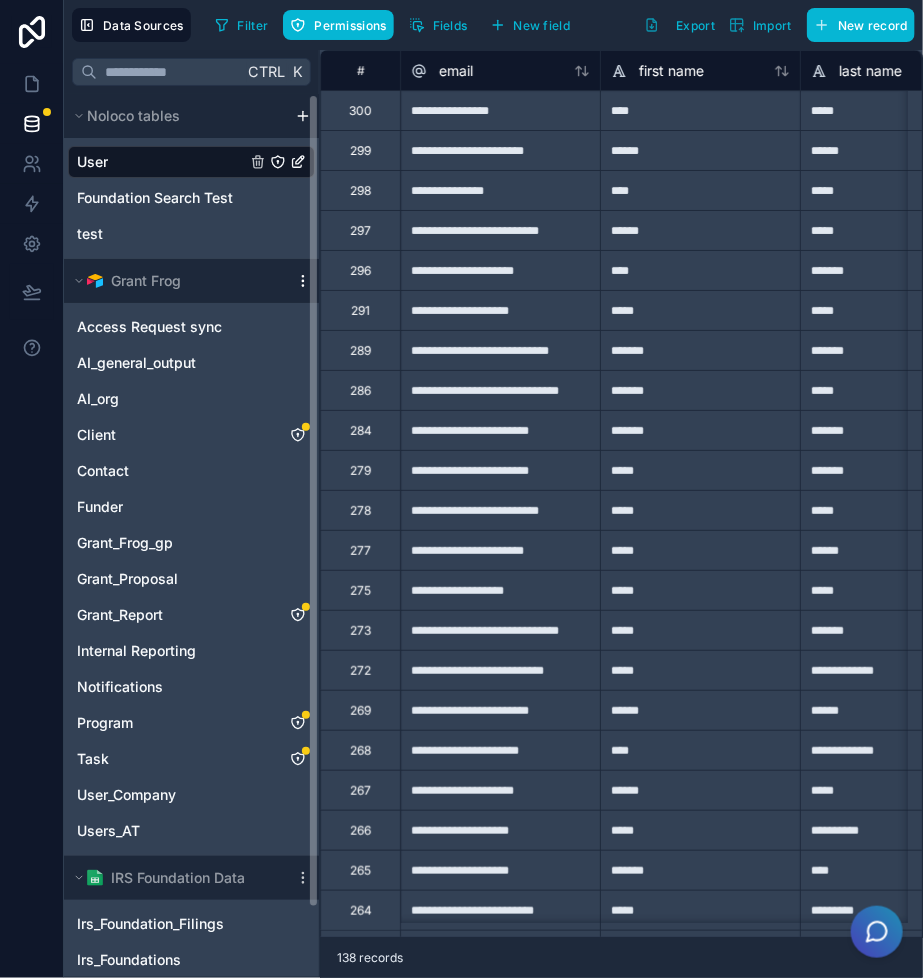 click 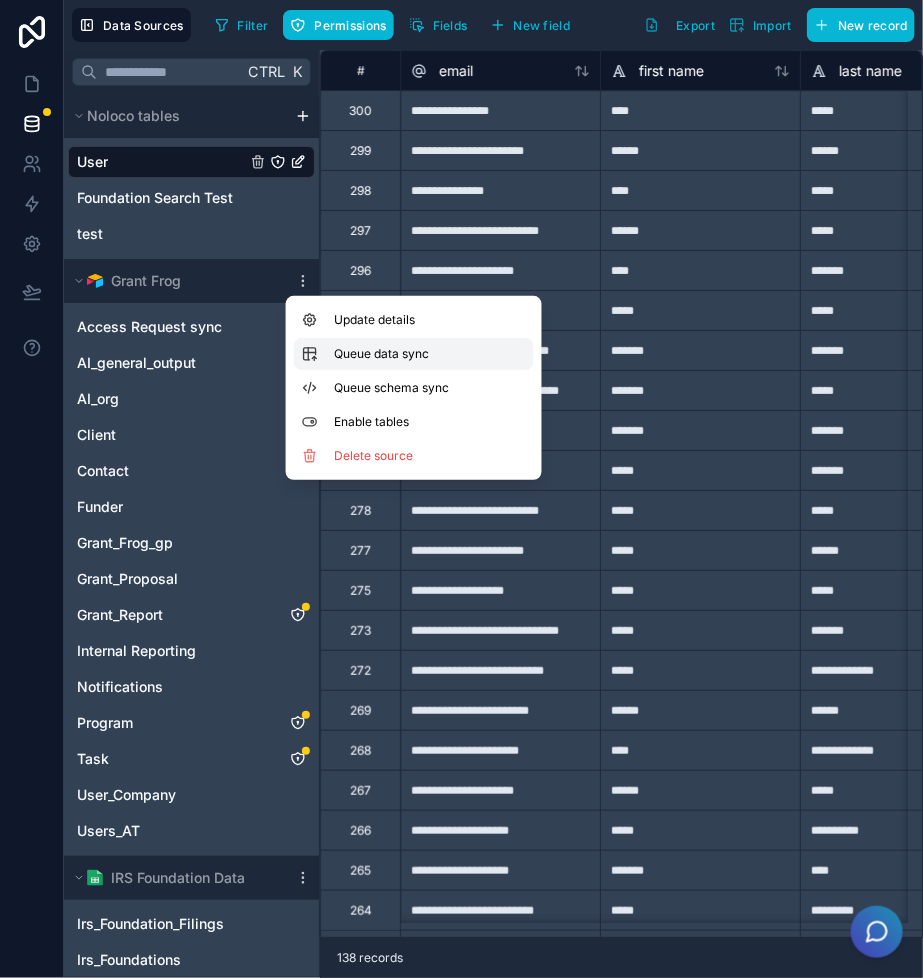 click on "Queue data sync" at bounding box center (406, 354) 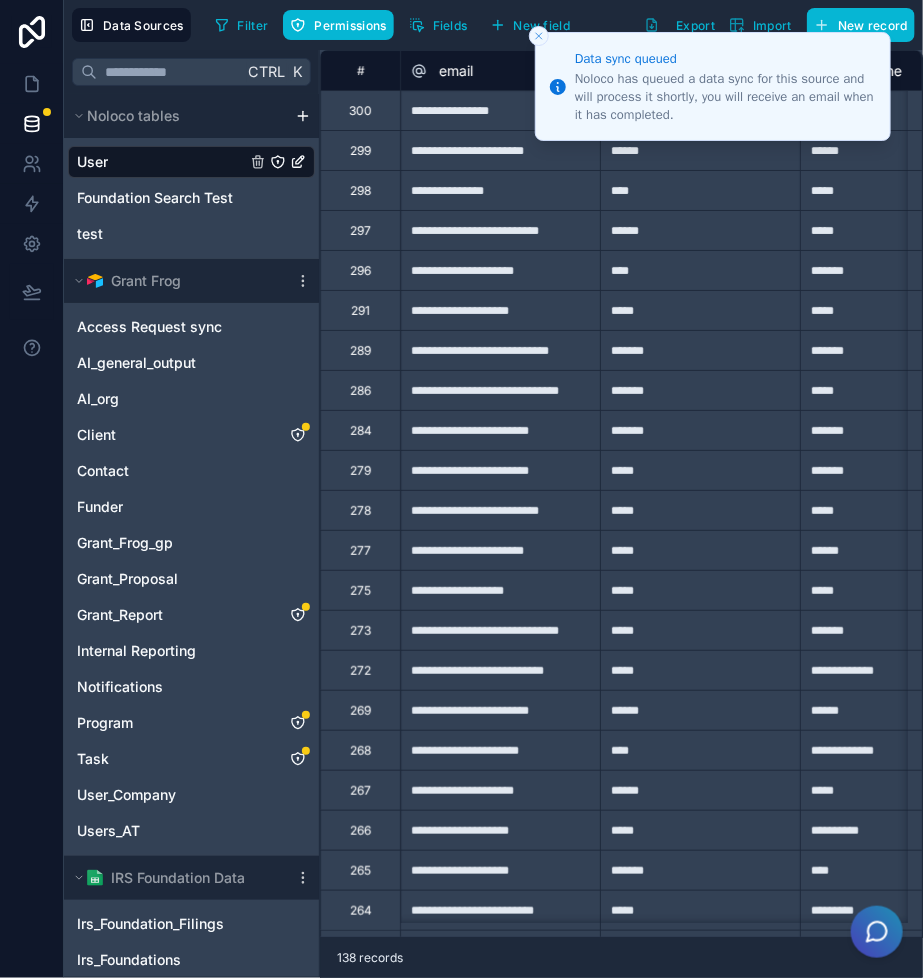 click 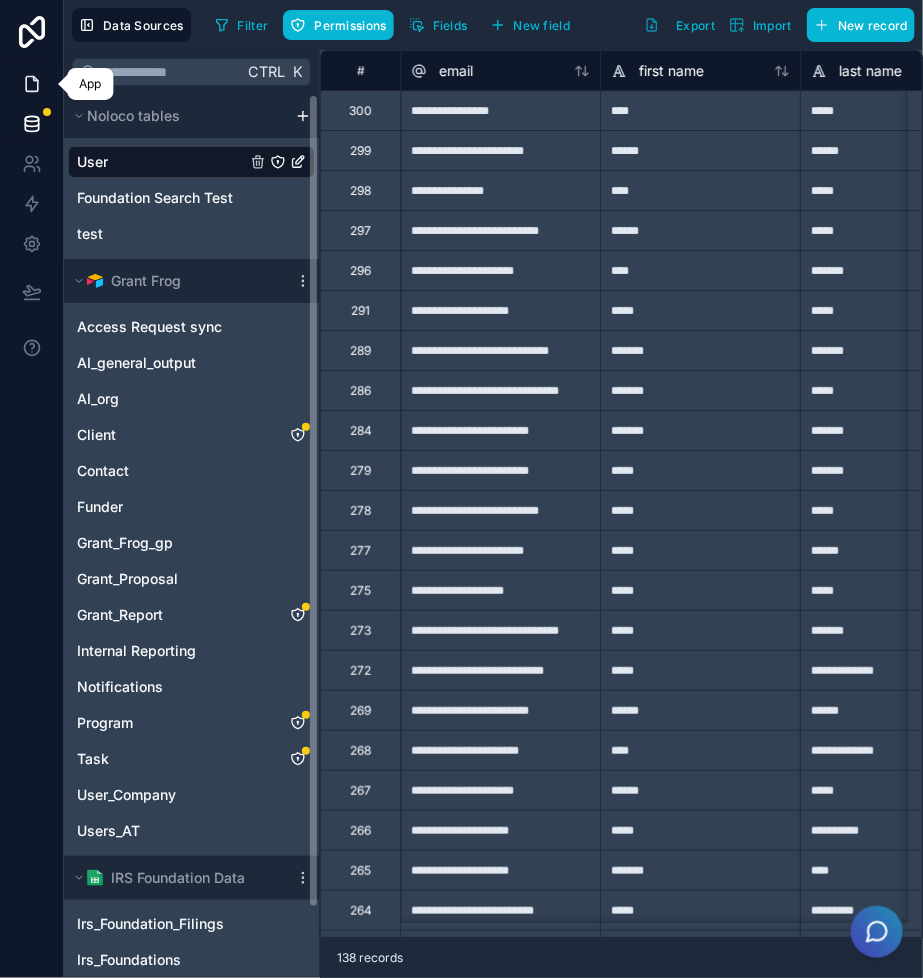 click at bounding box center (31, 84) 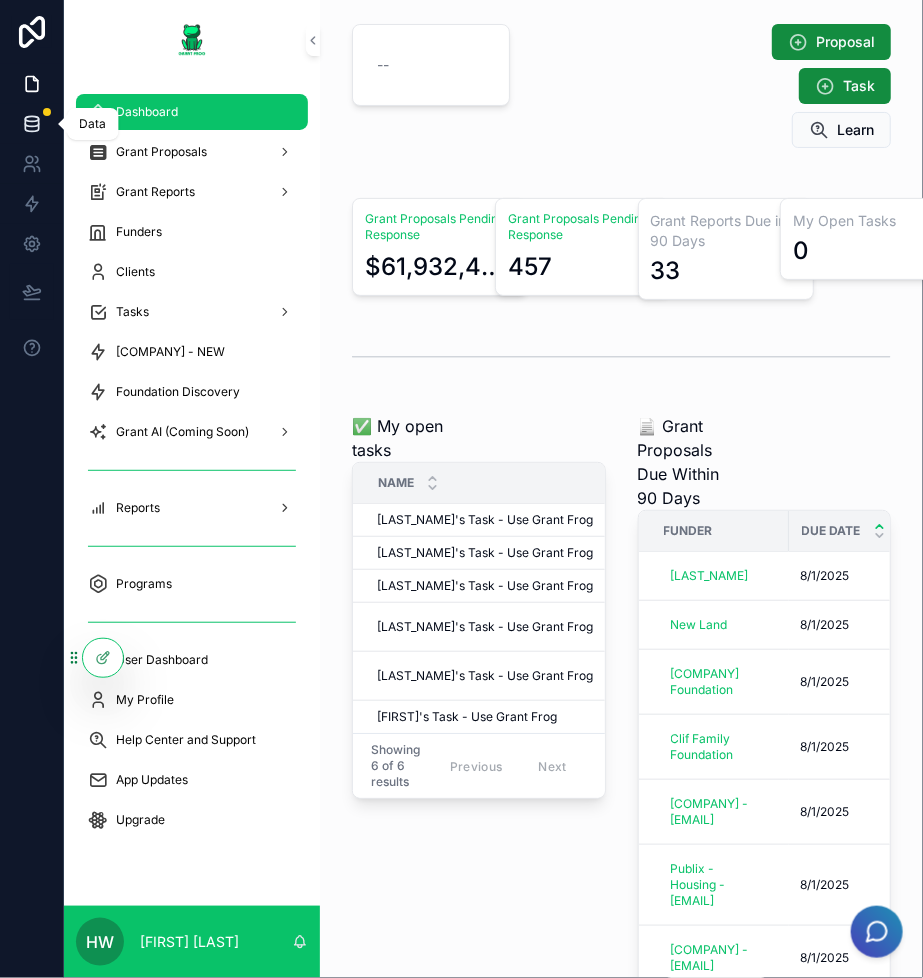 click at bounding box center [31, 124] 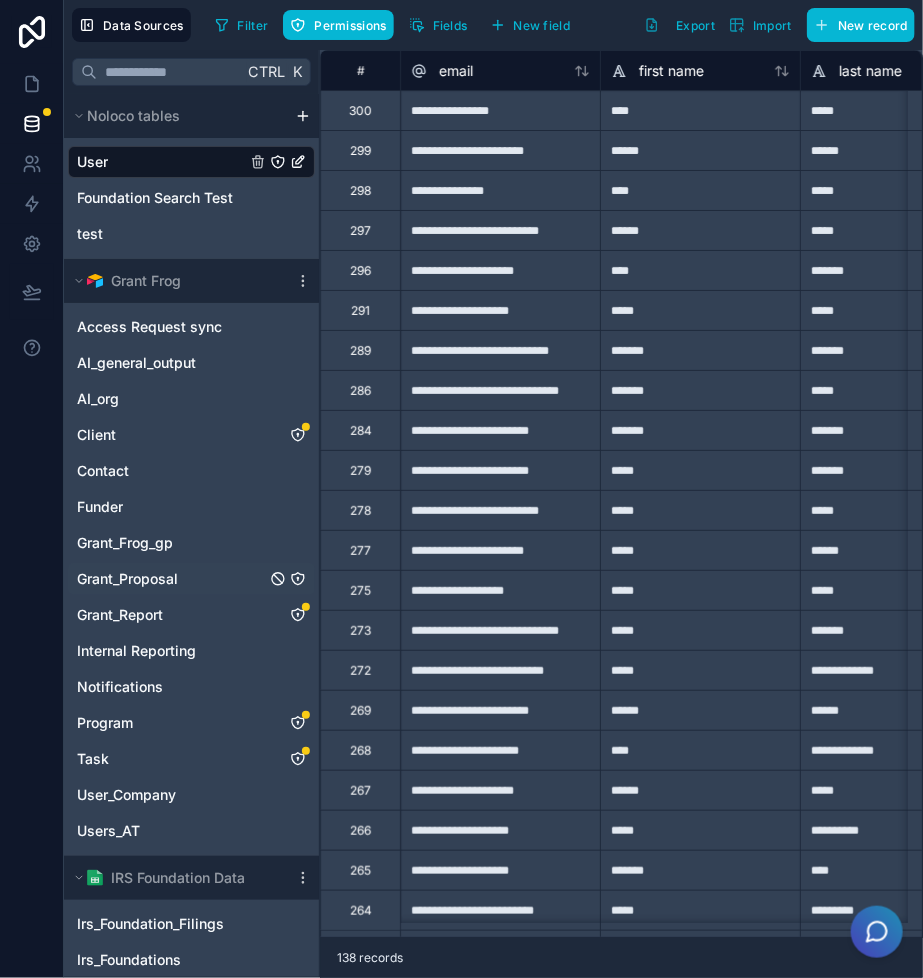 click on "Grant_Proposal" at bounding box center (191, 579) 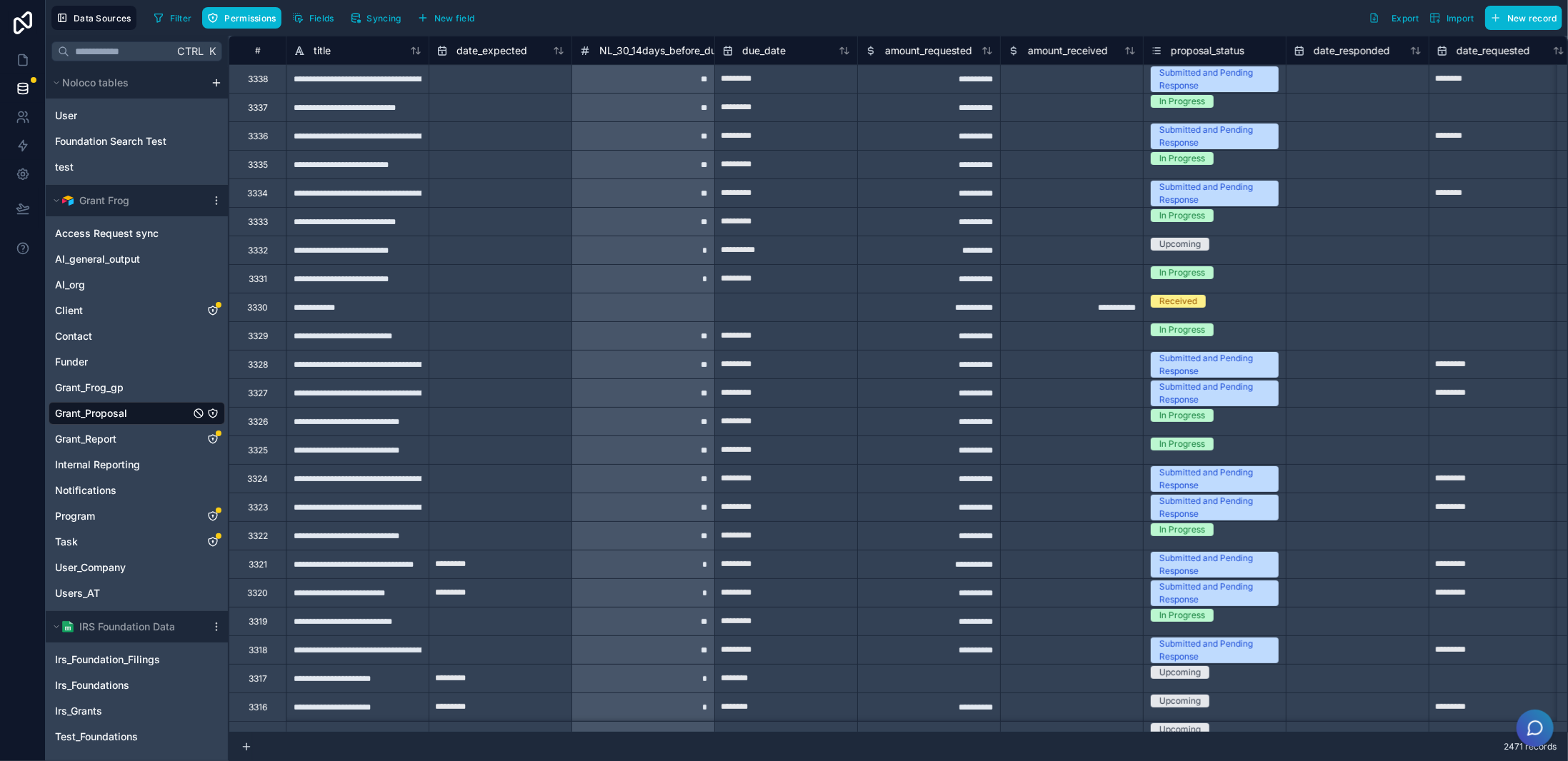 click on "**********" at bounding box center [357, 307] 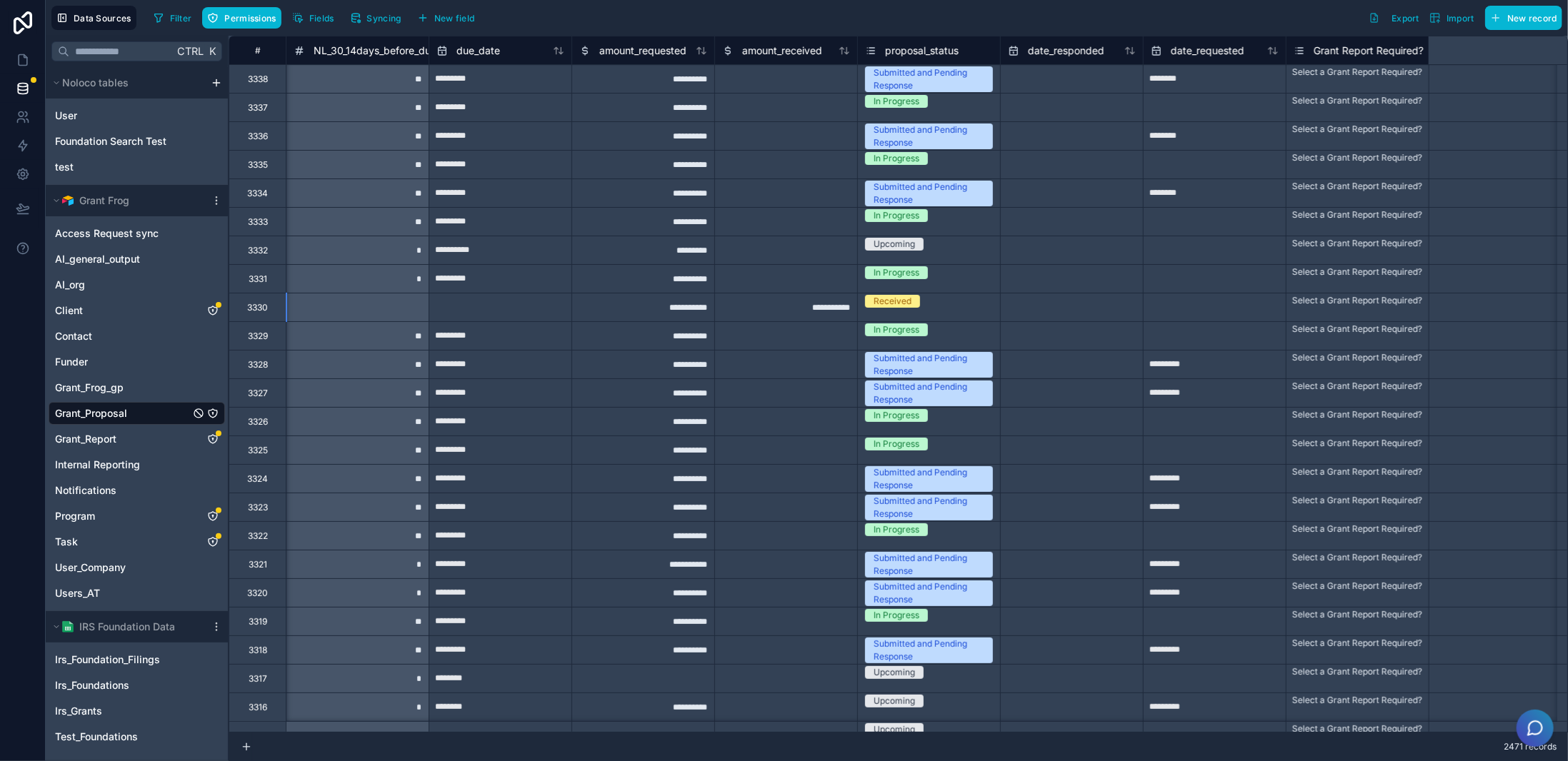 scroll, scrollTop: 0, scrollLeft: 0, axis: both 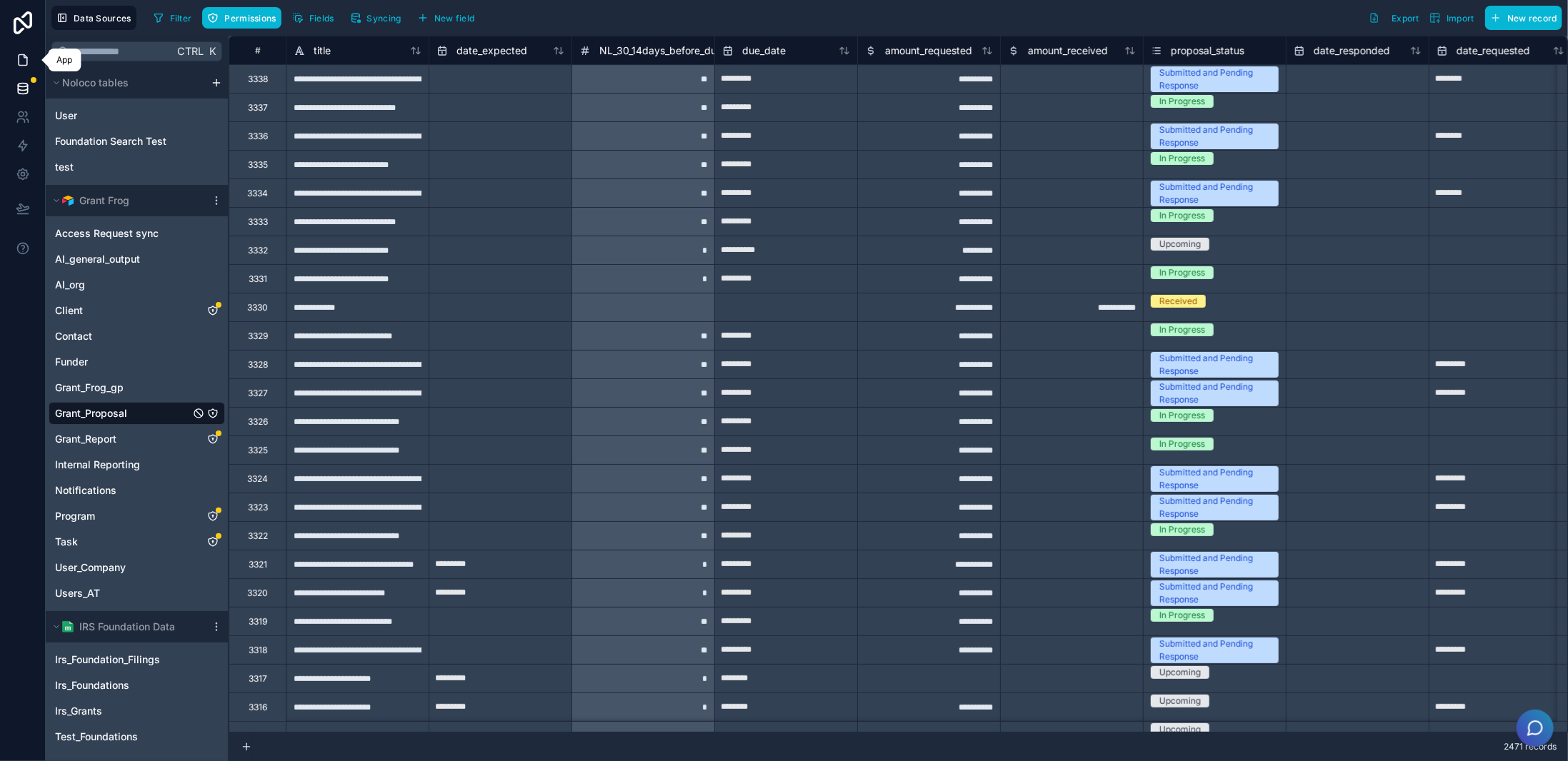 click 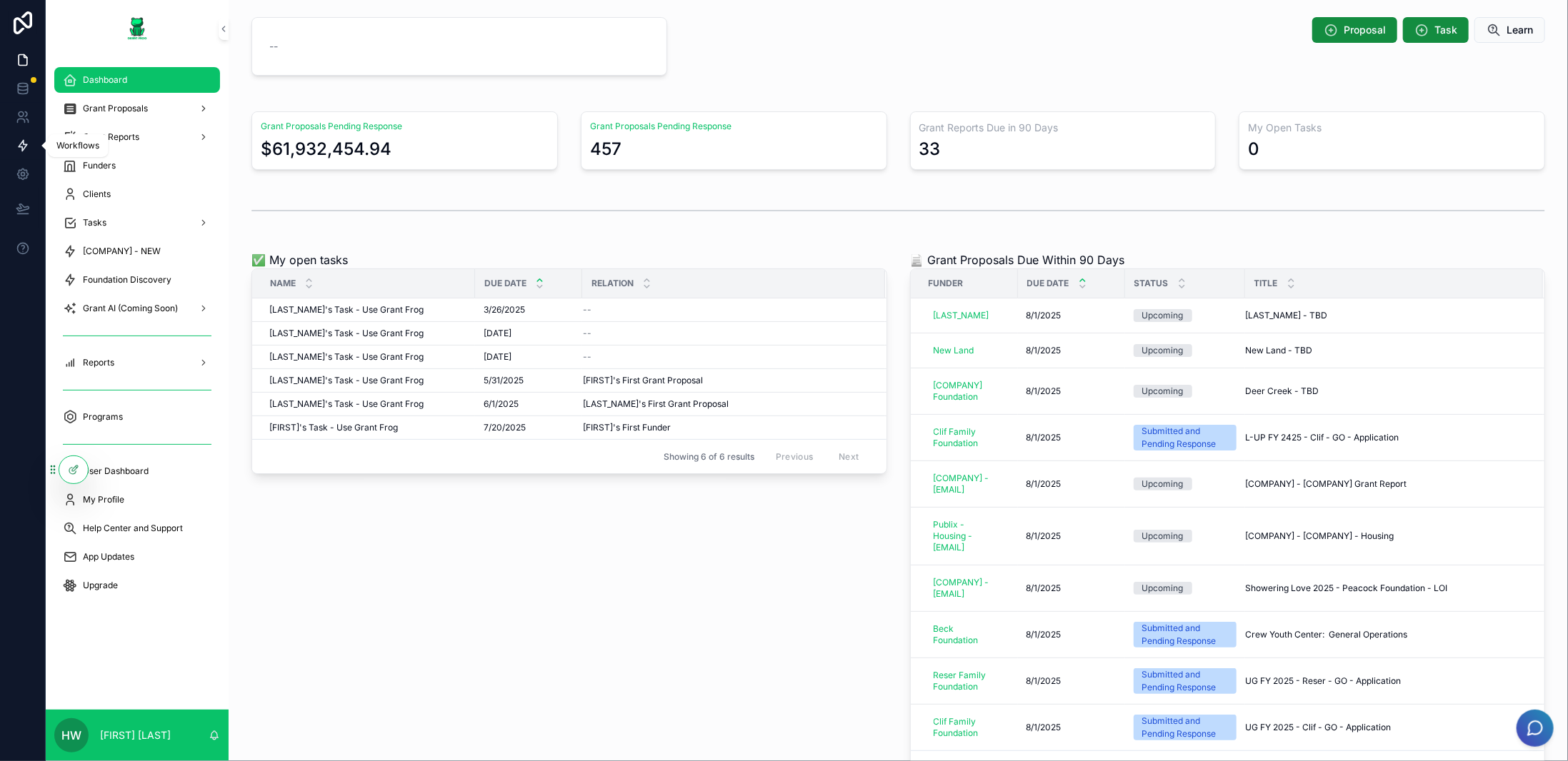 click 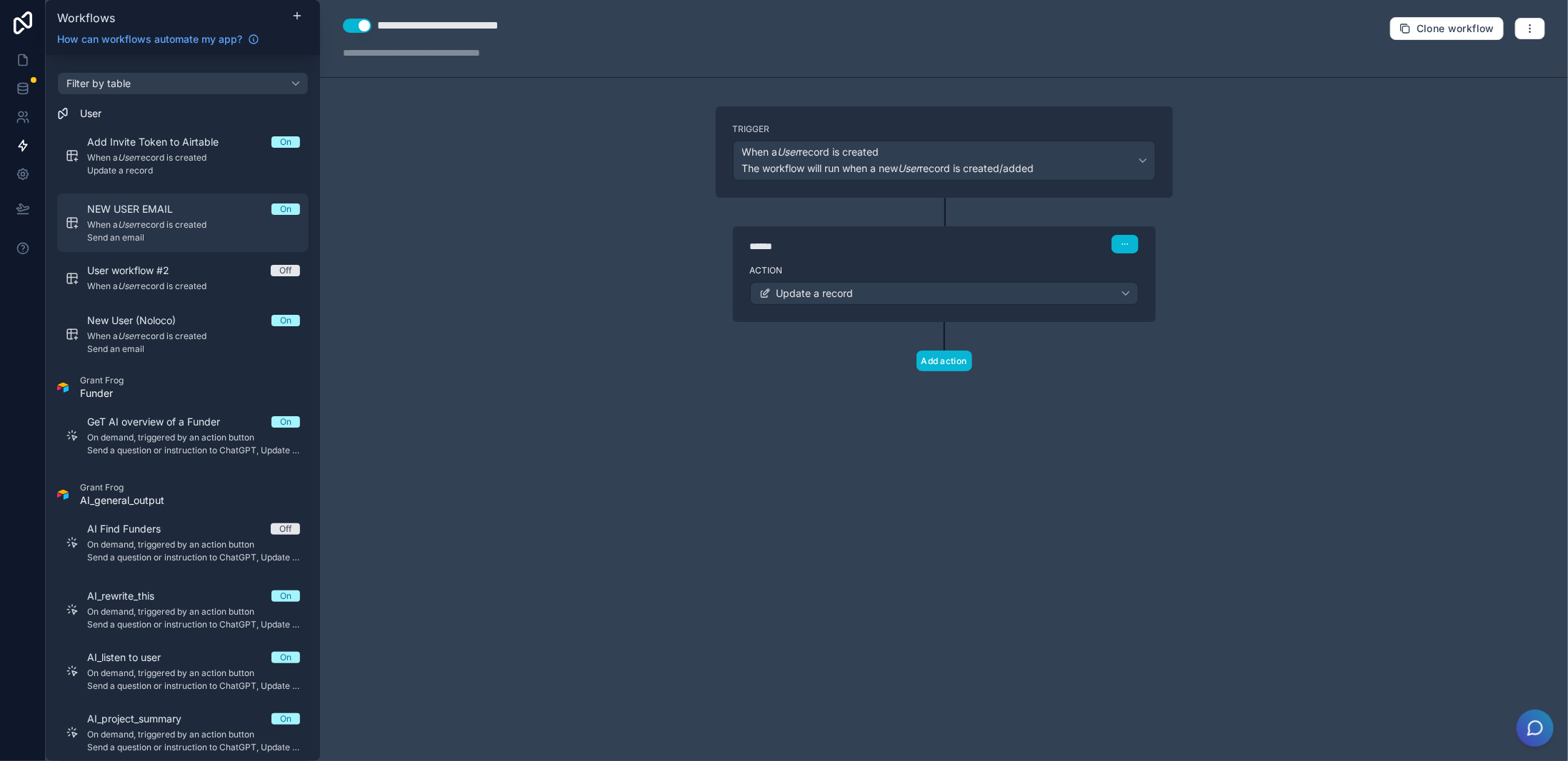 click on "When a  User  record is created" at bounding box center [194, 225] 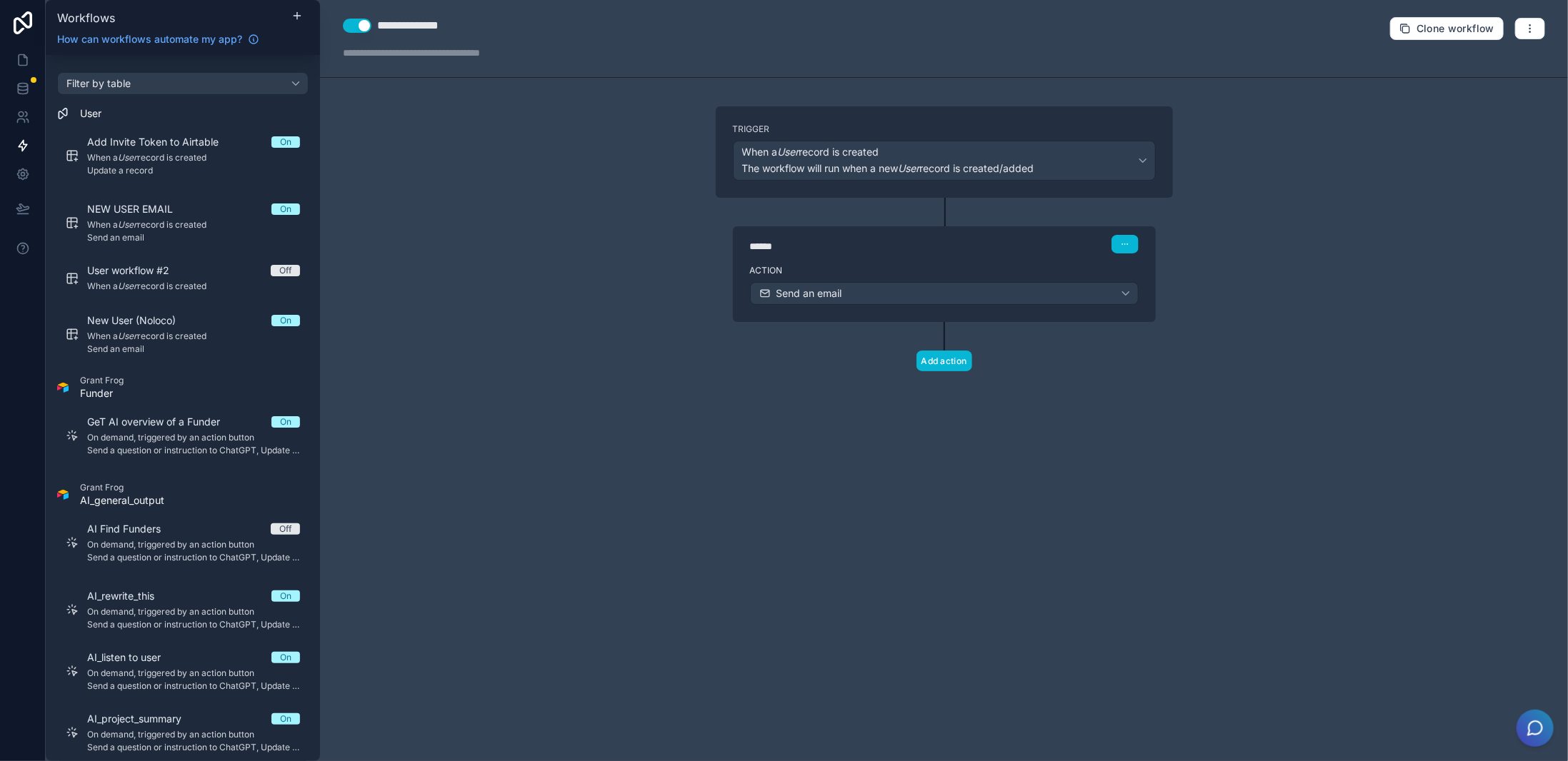 click on "**********" at bounding box center (944, 380) 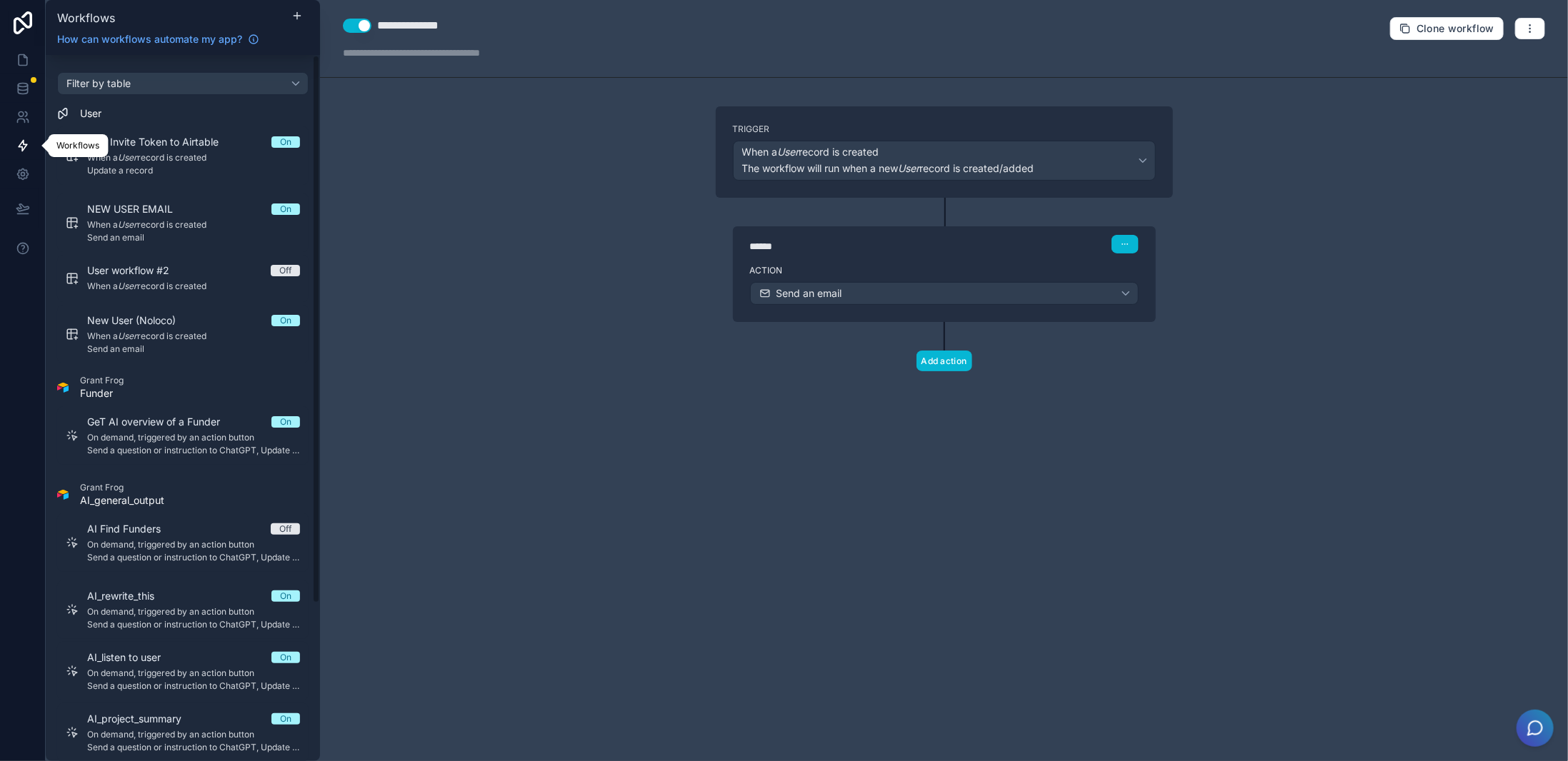 click at bounding box center (22, 146) 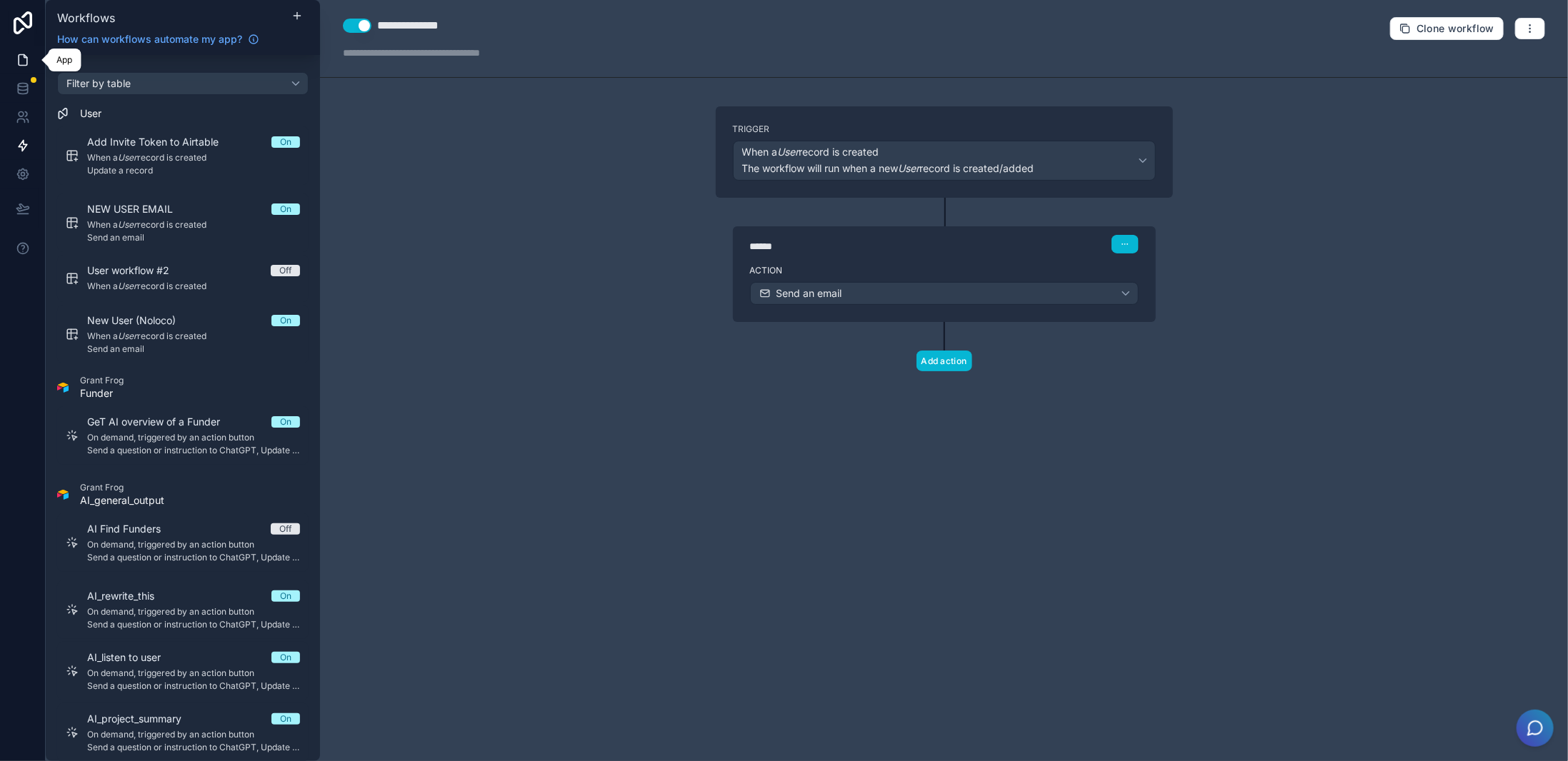 click at bounding box center (22, 60) 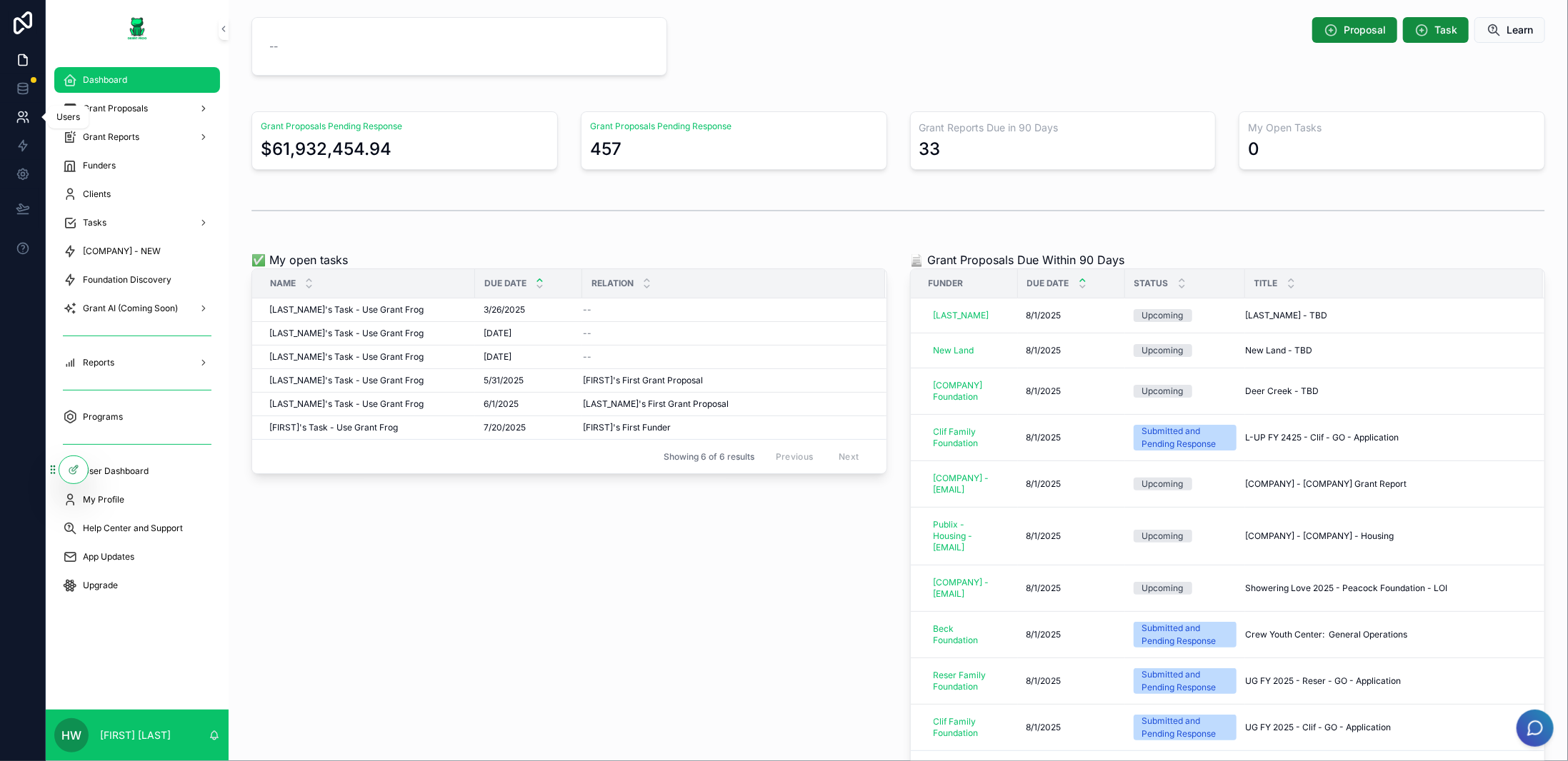 click 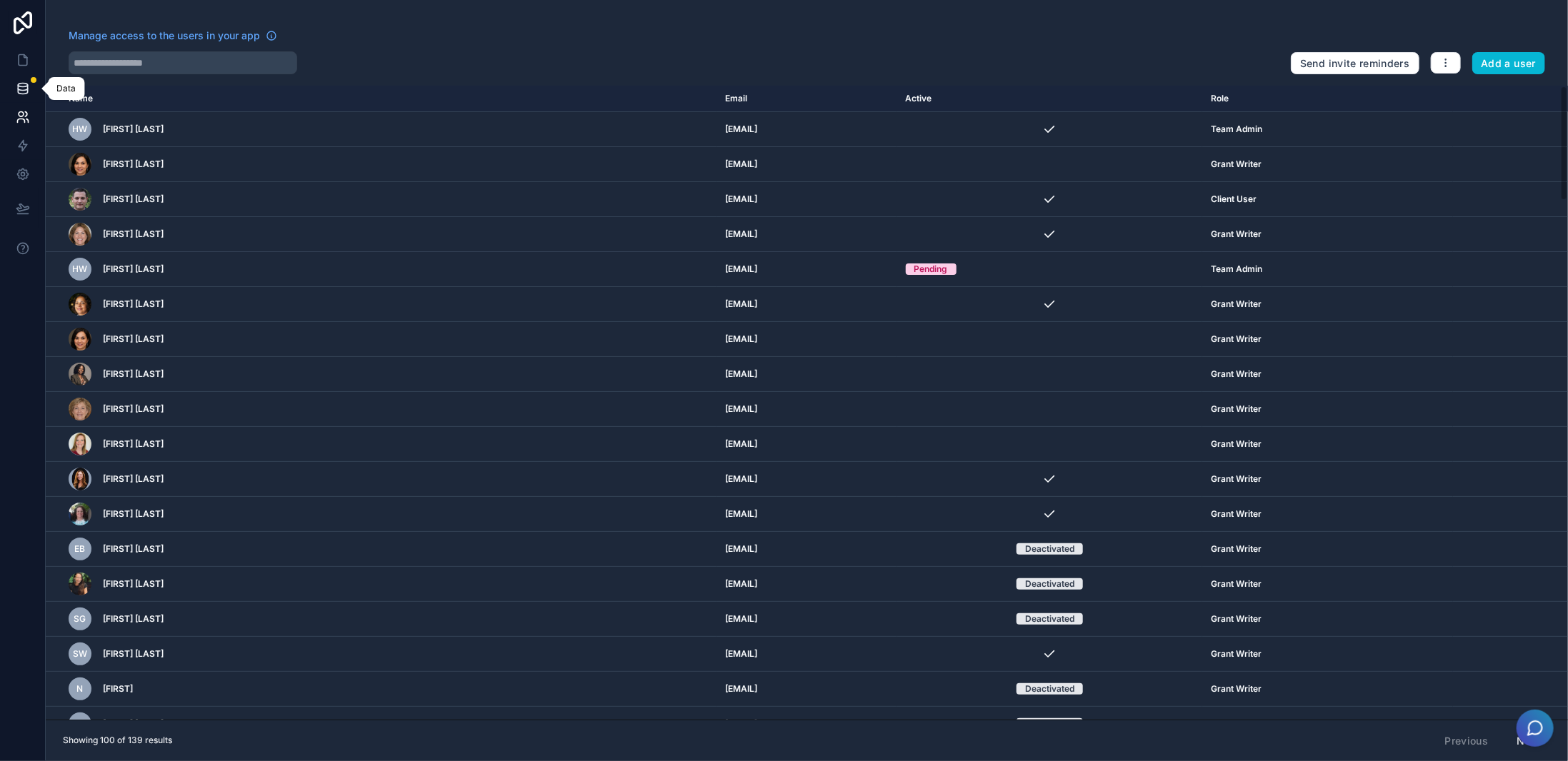 click 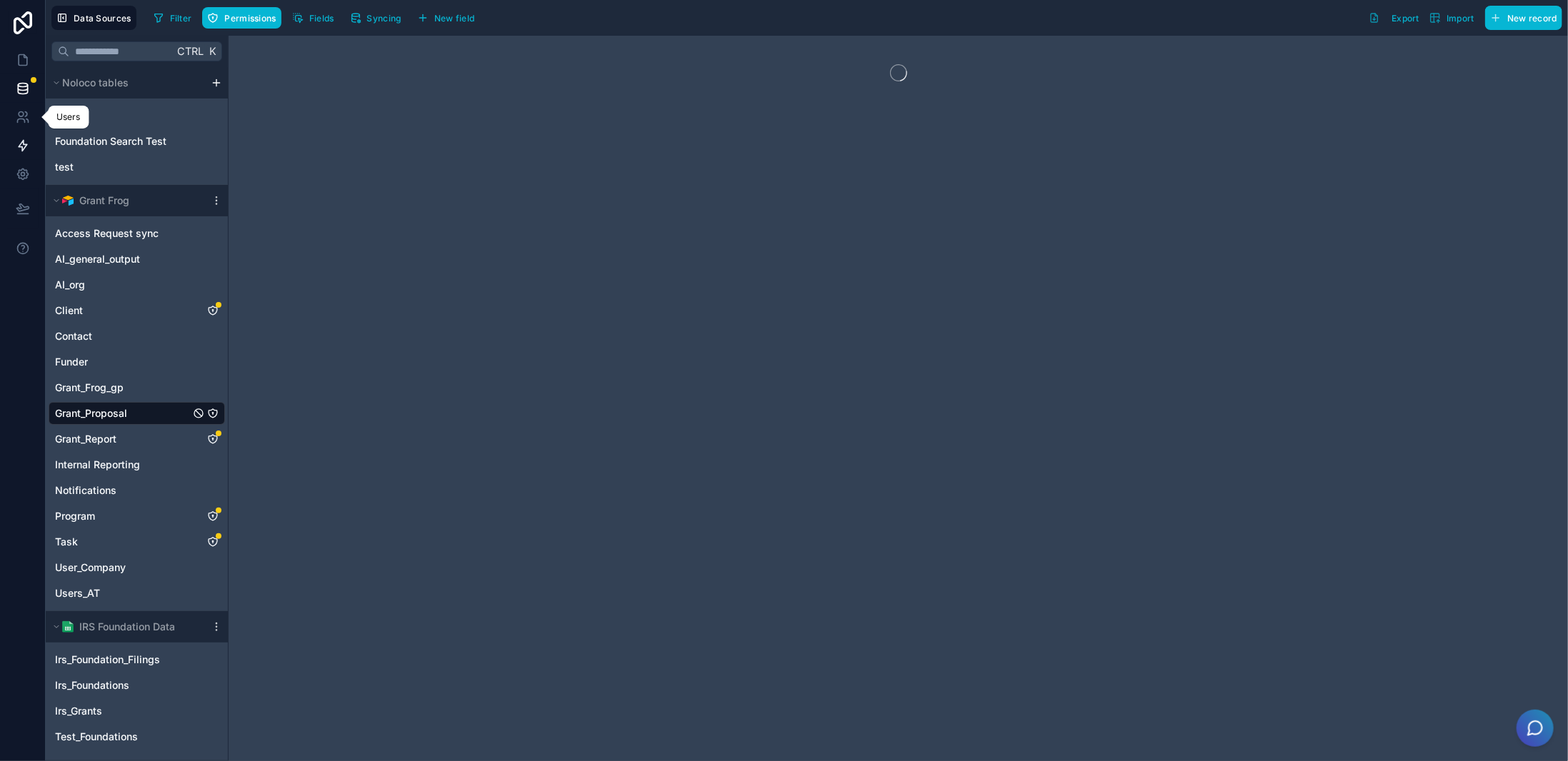click 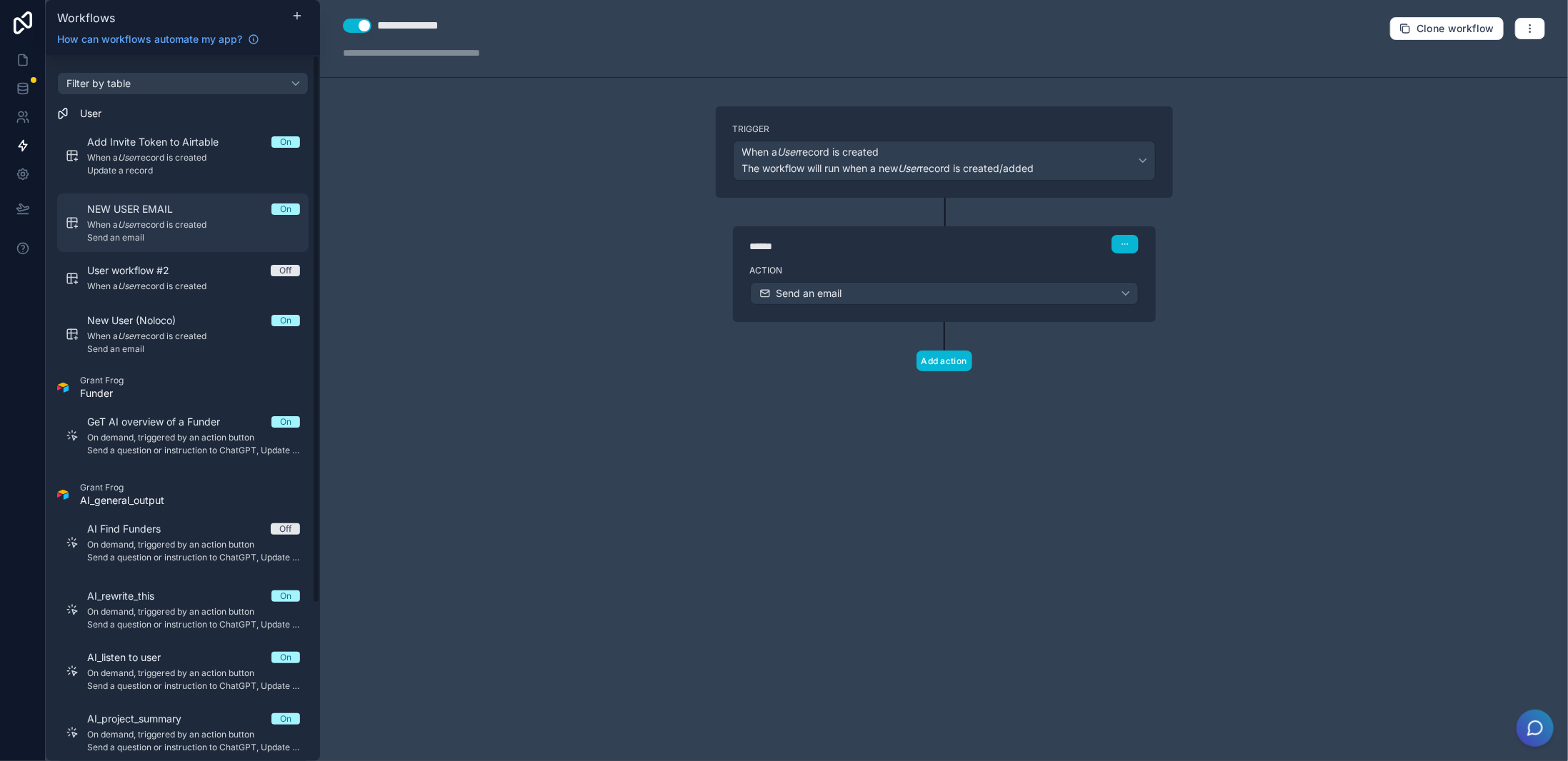 click on "Send an email" at bounding box center (194, 238) 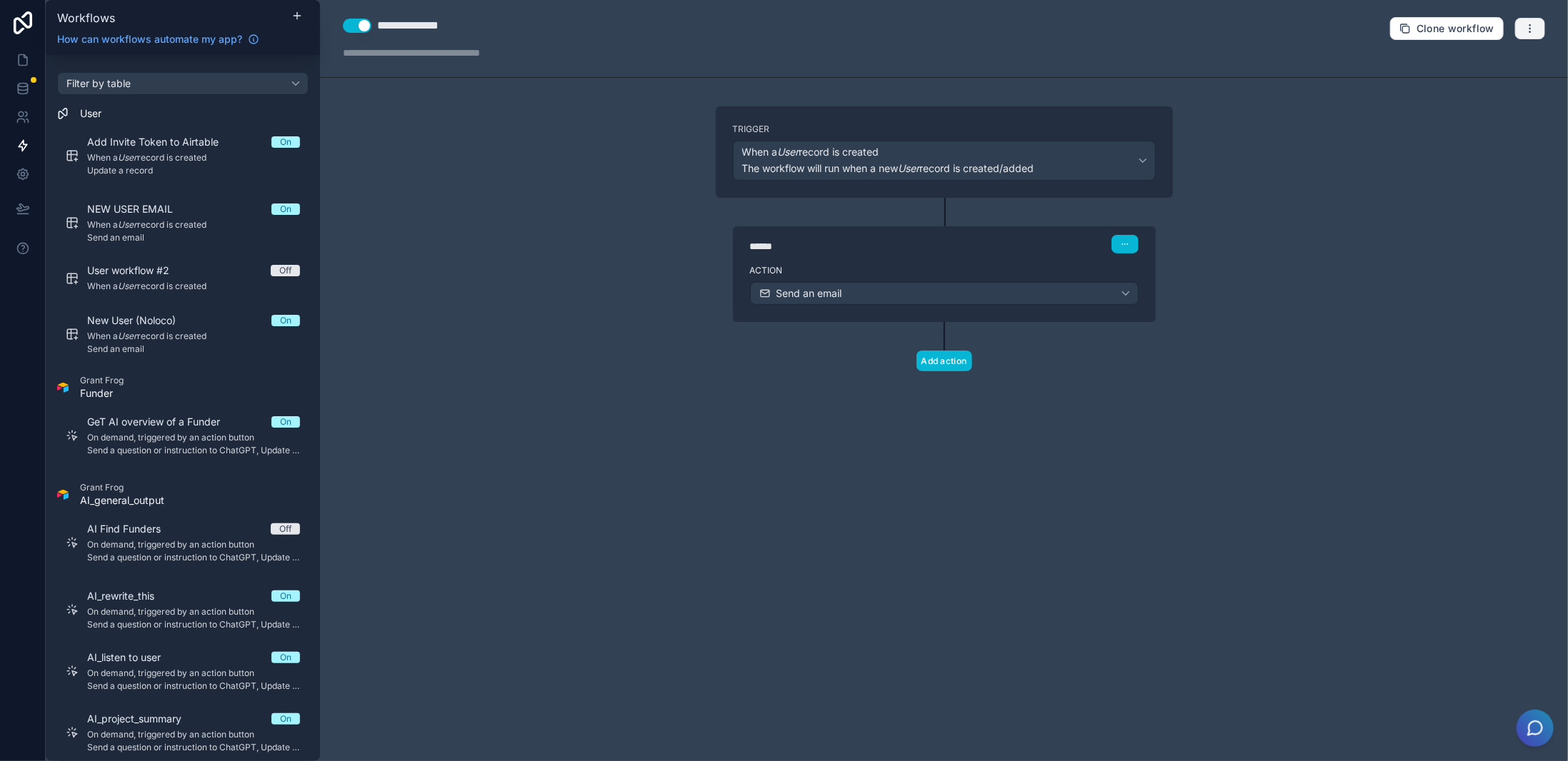 click 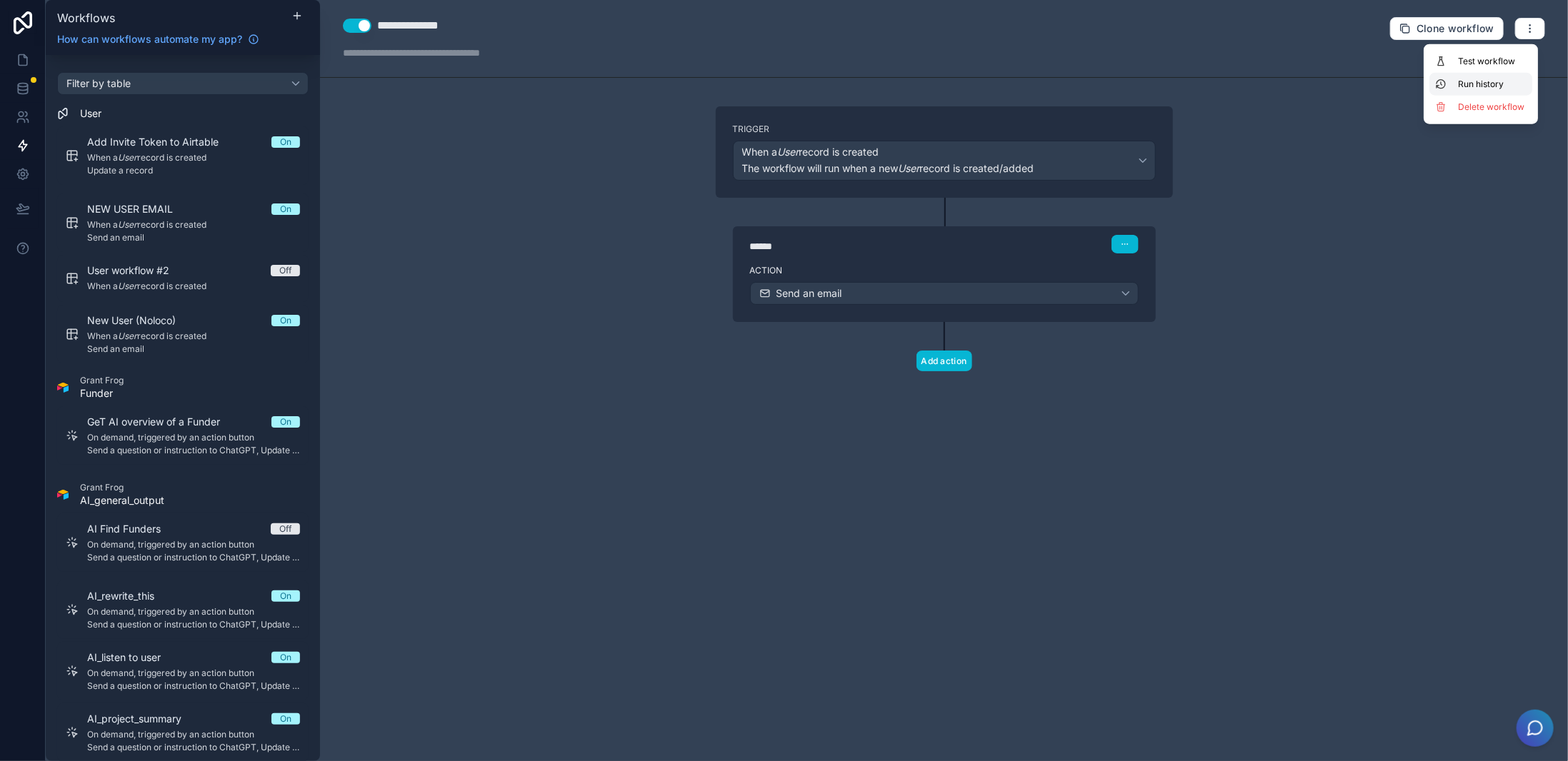 click on "Run history" at bounding box center [1492, 84] 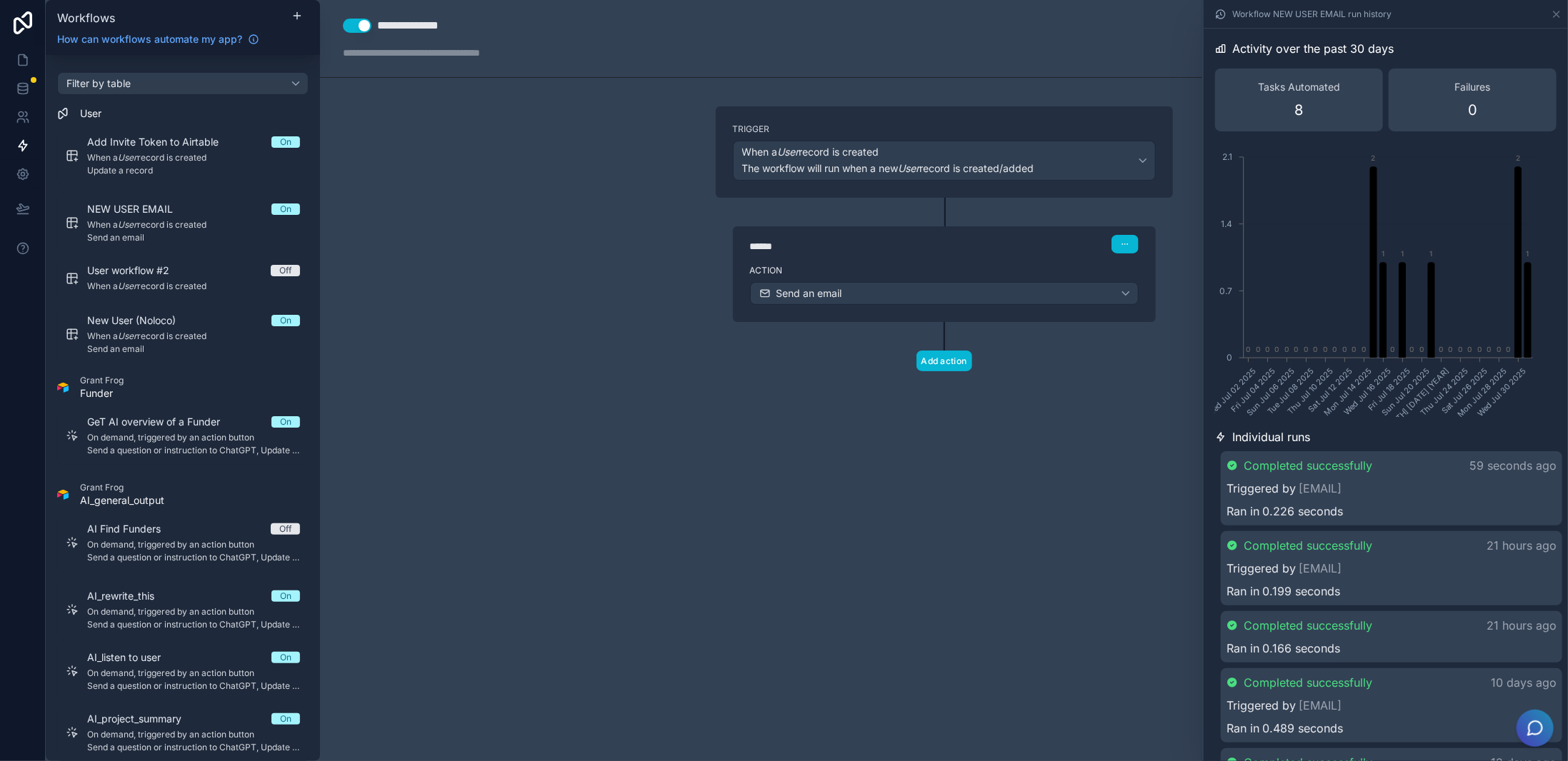 click on "Workflow NEW USER EMAIL run history Activity over the past 30 days Tasks Automated 8 Failures 0 Wed Jul 02 2025 Fri Jul 04 2025 Sun Jul 06 2025 Tue Jul 08 2025 Thu Jul 10 2025 Sat Jul 12 2025 Mon Jul 14 2025 Wed Jul 16 2025 Fri Jul 18 2025 Sun Jul 20 2025 Tue Jul 22 2025 Thu Jul 24 2025 Sat Jul 26 2025 Mon Jul 28 2025 Wed Jul 30 2025 0 0.7 1.4 2.1 0 0 0 0 0 0 0 0 0 0 0 0 0 2 1 0 1 0 0 1 0 0 0 0 0 0 0 0 2 1 Individual runs Completed successfully 59 seconds ago Triggered by [EMAIL] Ran in 0.226 seconds Completed successfully 21 hours ago Triggered by carlos+jack@noloco.io Ran in 0.199 seconds Completed successfully 21 hours ago Ran in 0.166 seconds Completed successfully 10 days ago Triggered by [EMAIL] Ran in 0.489 seconds 12 days ago" at bounding box center (944, 380) 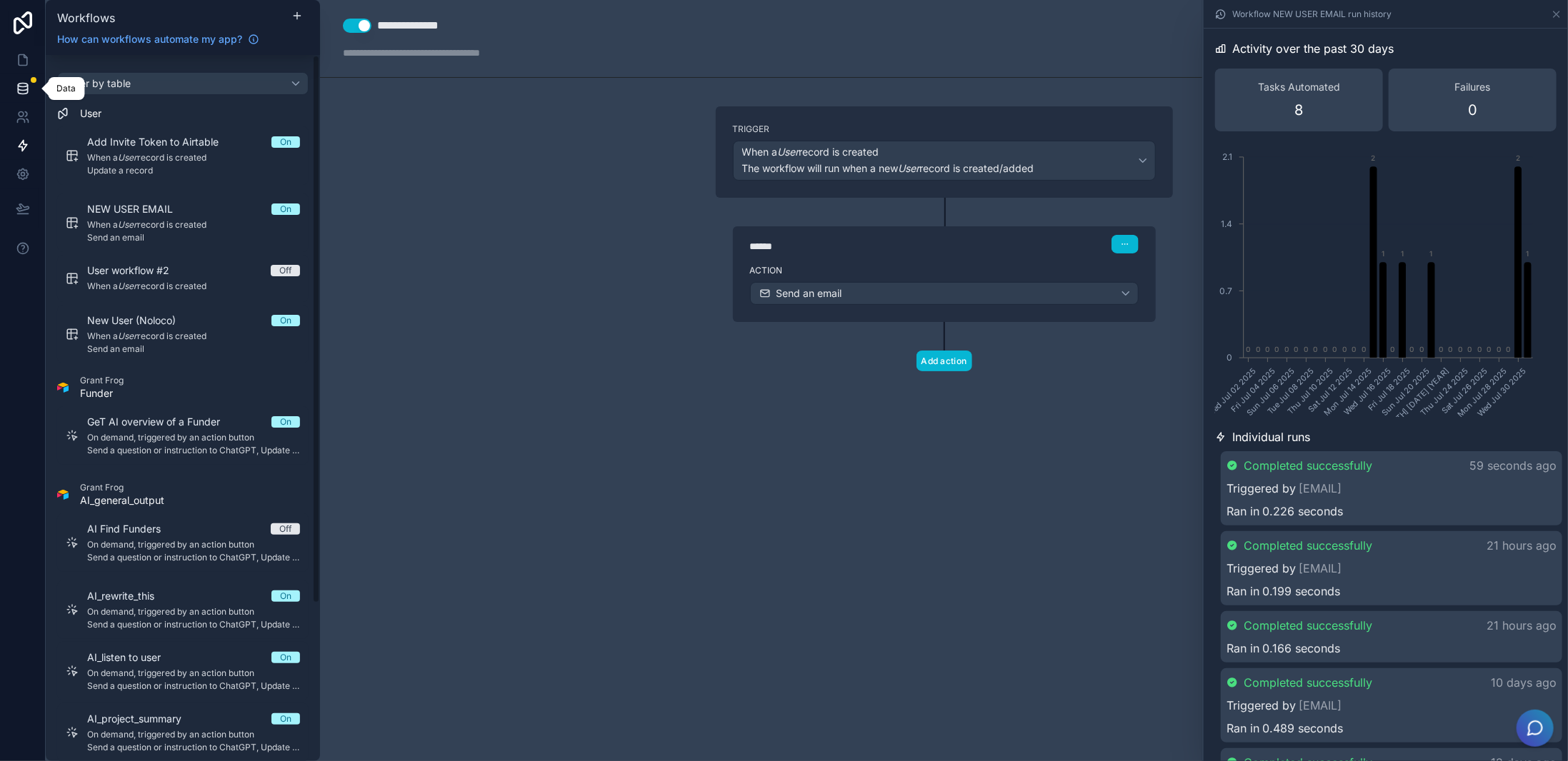 click 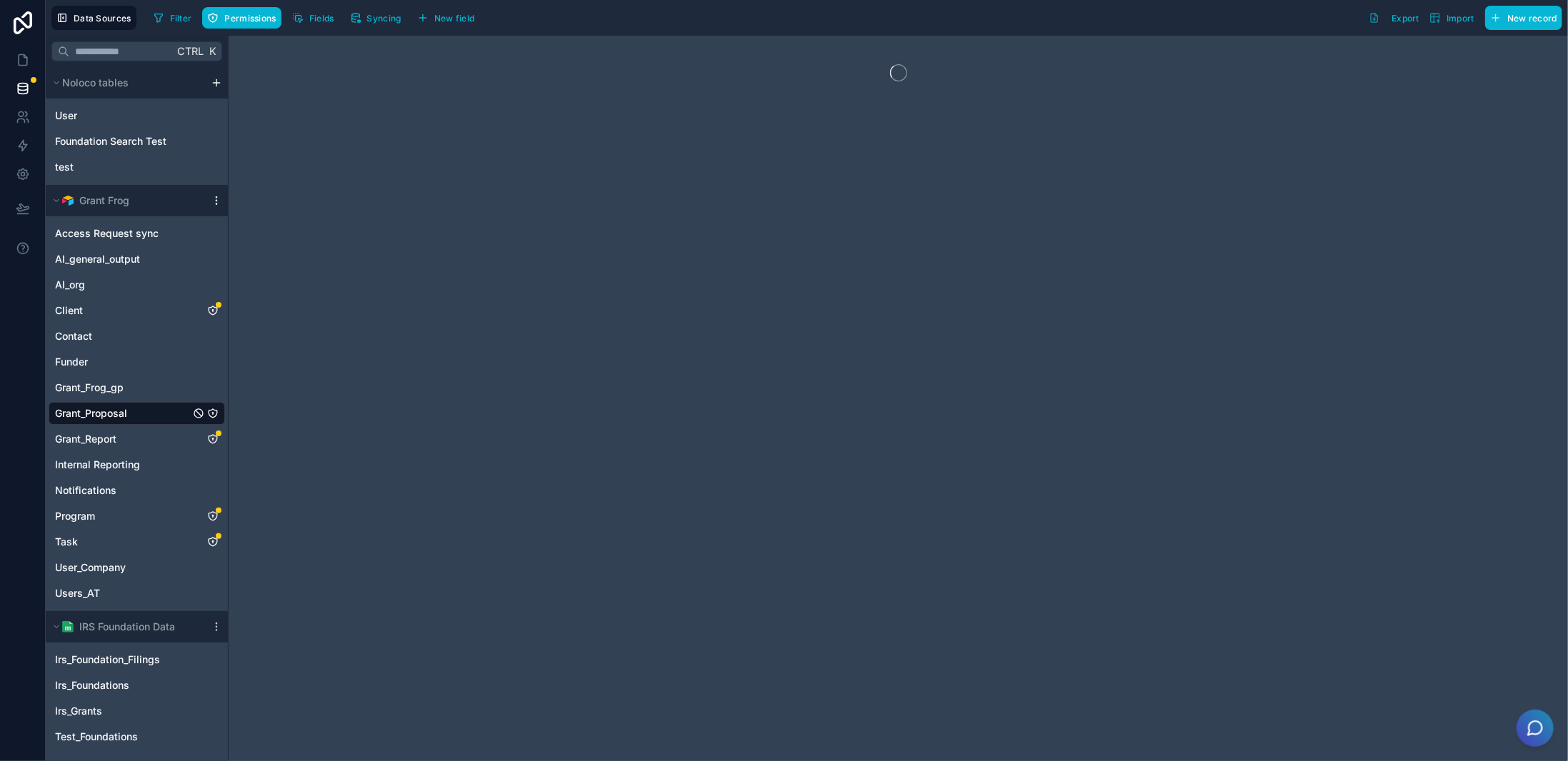 click 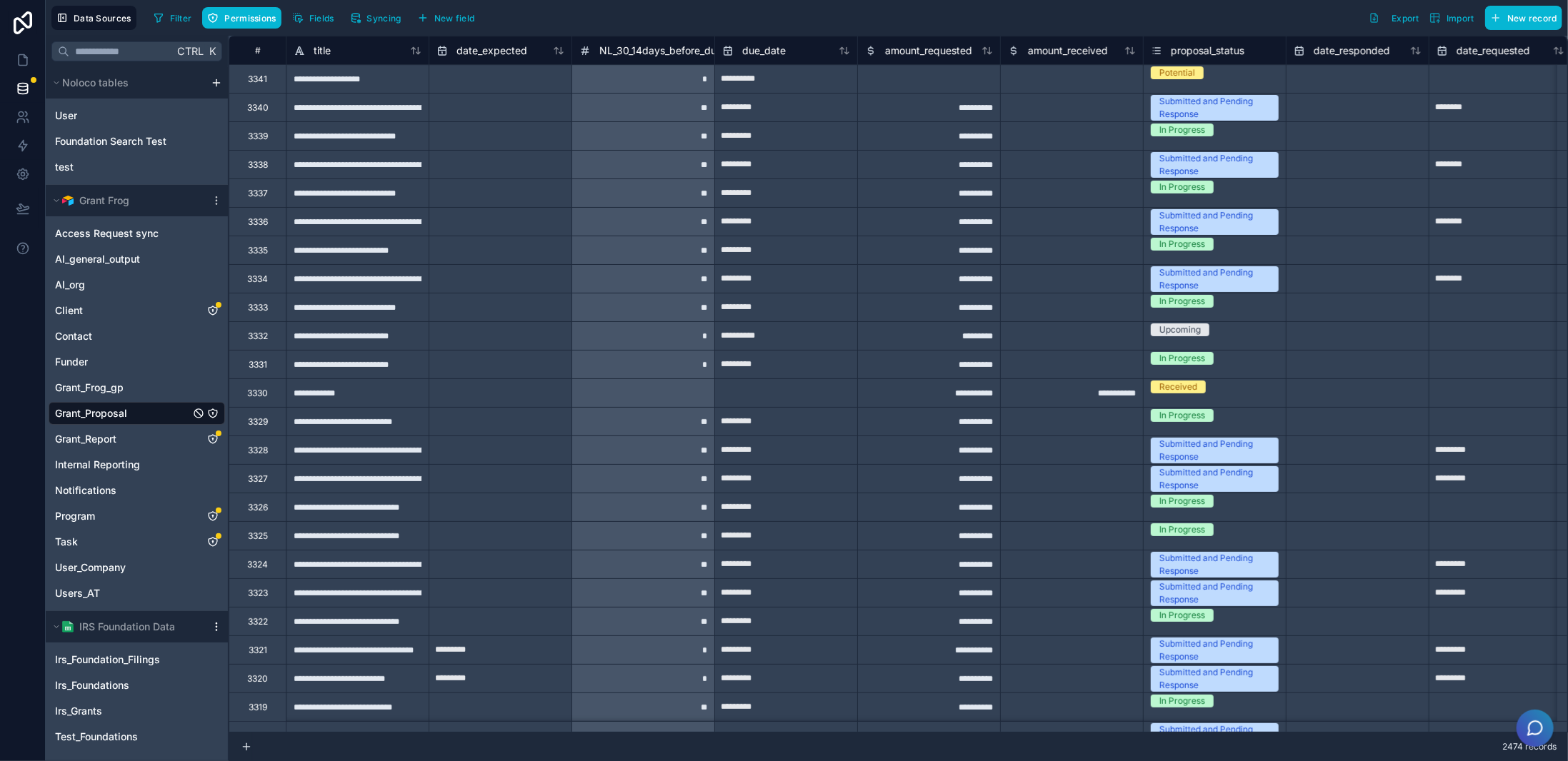 click 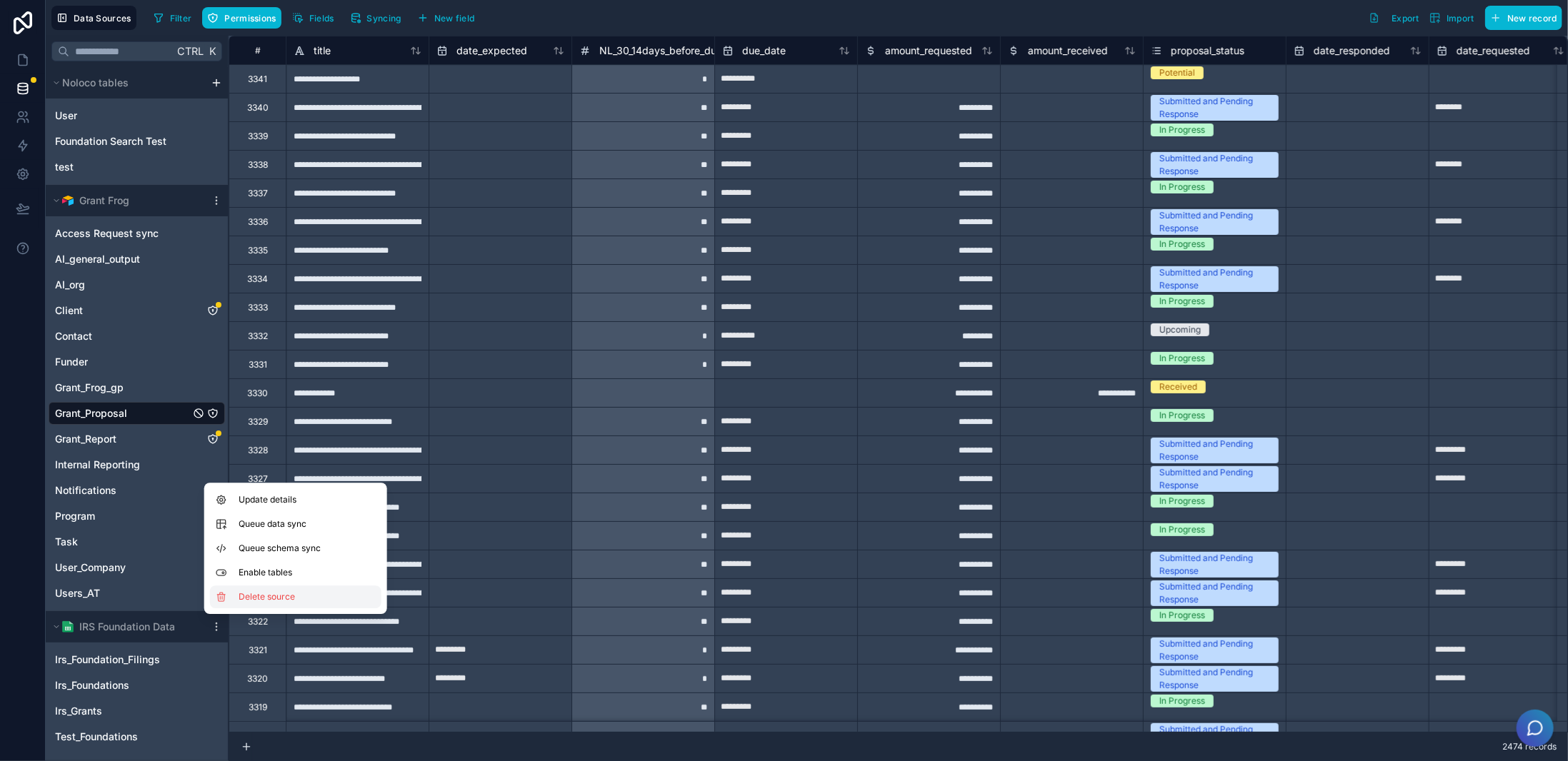 click on "Delete source" at bounding box center [290, 597] 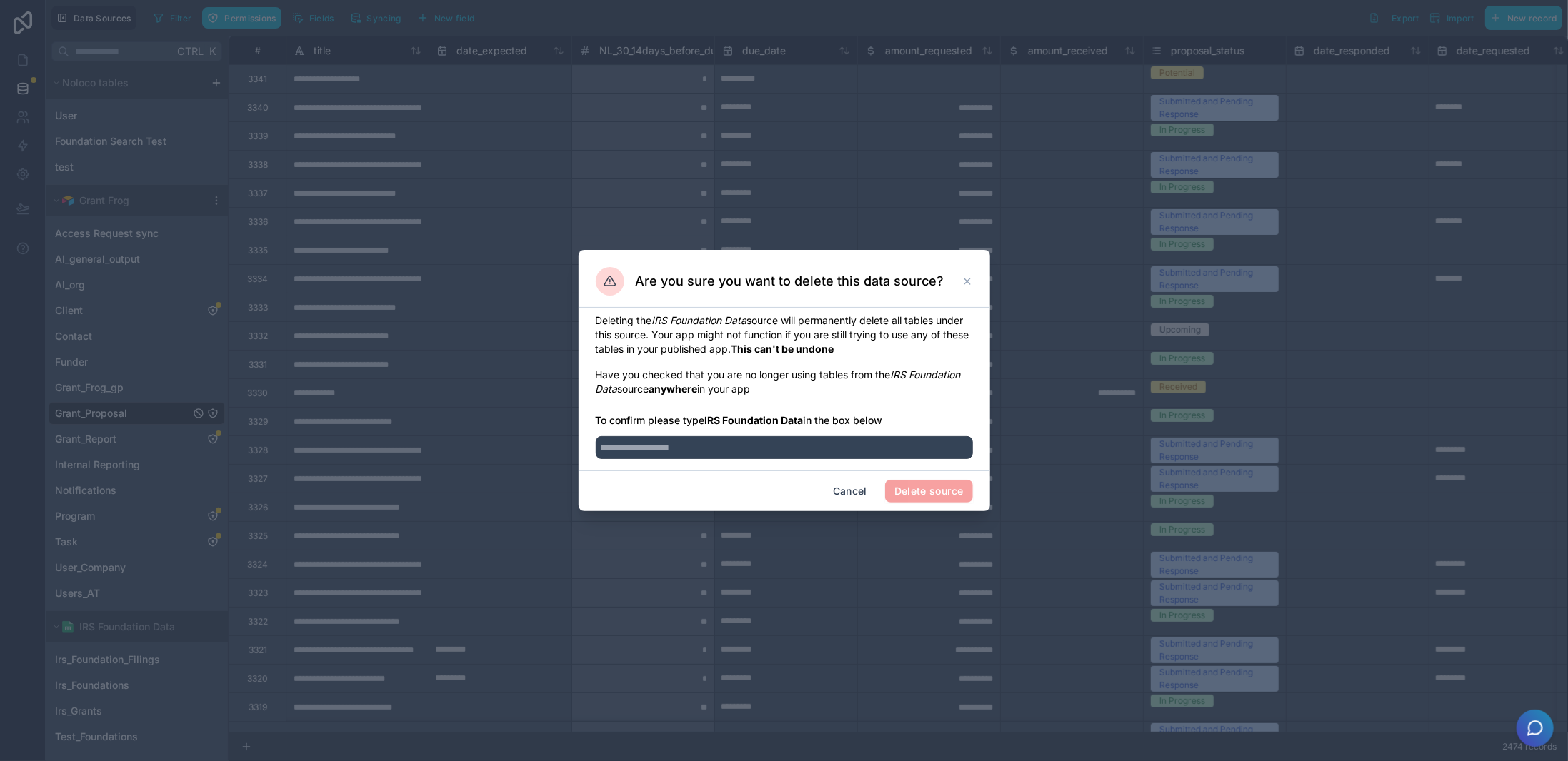 click 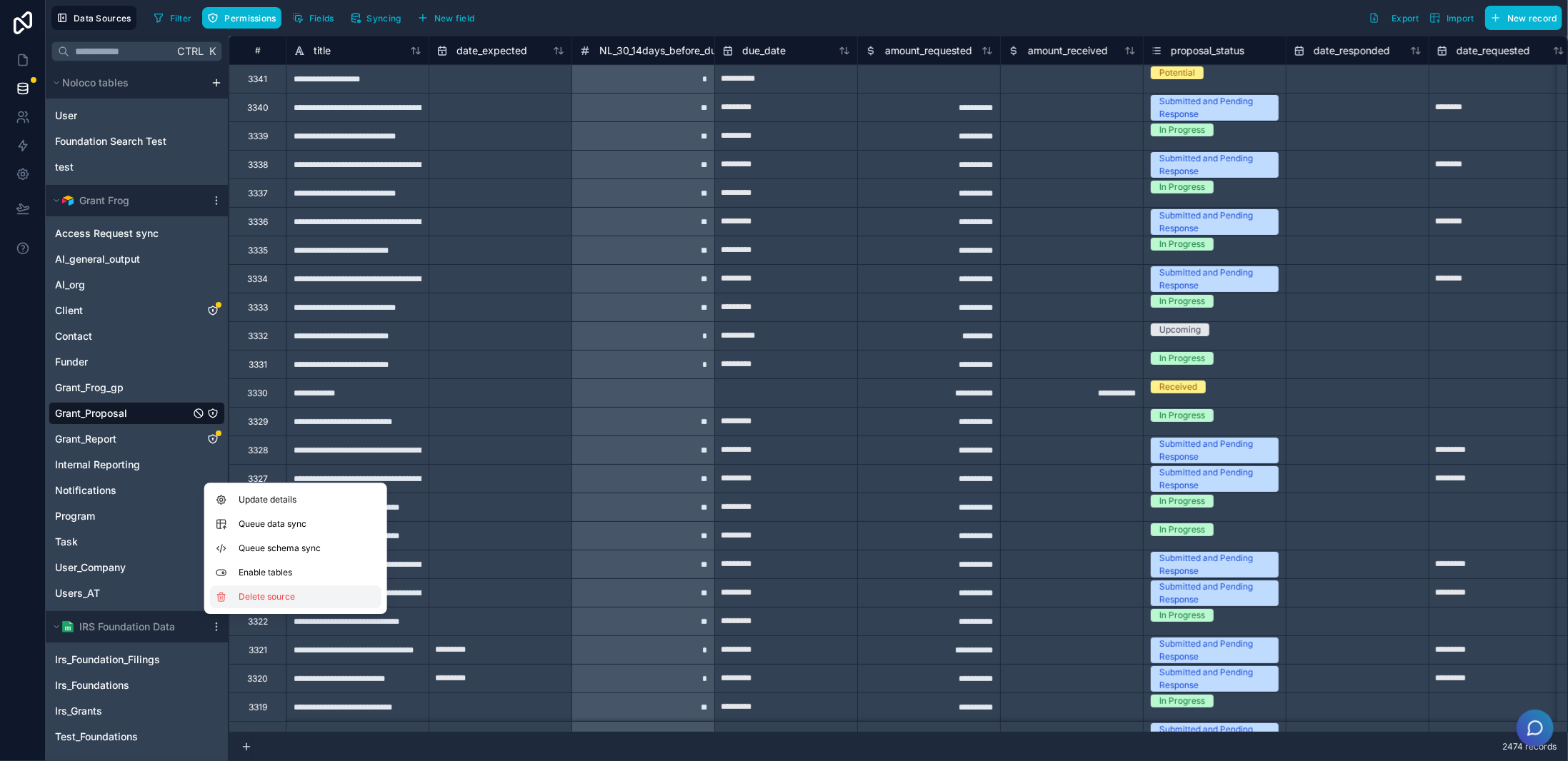 click on "Delete source" at bounding box center [290, 597] 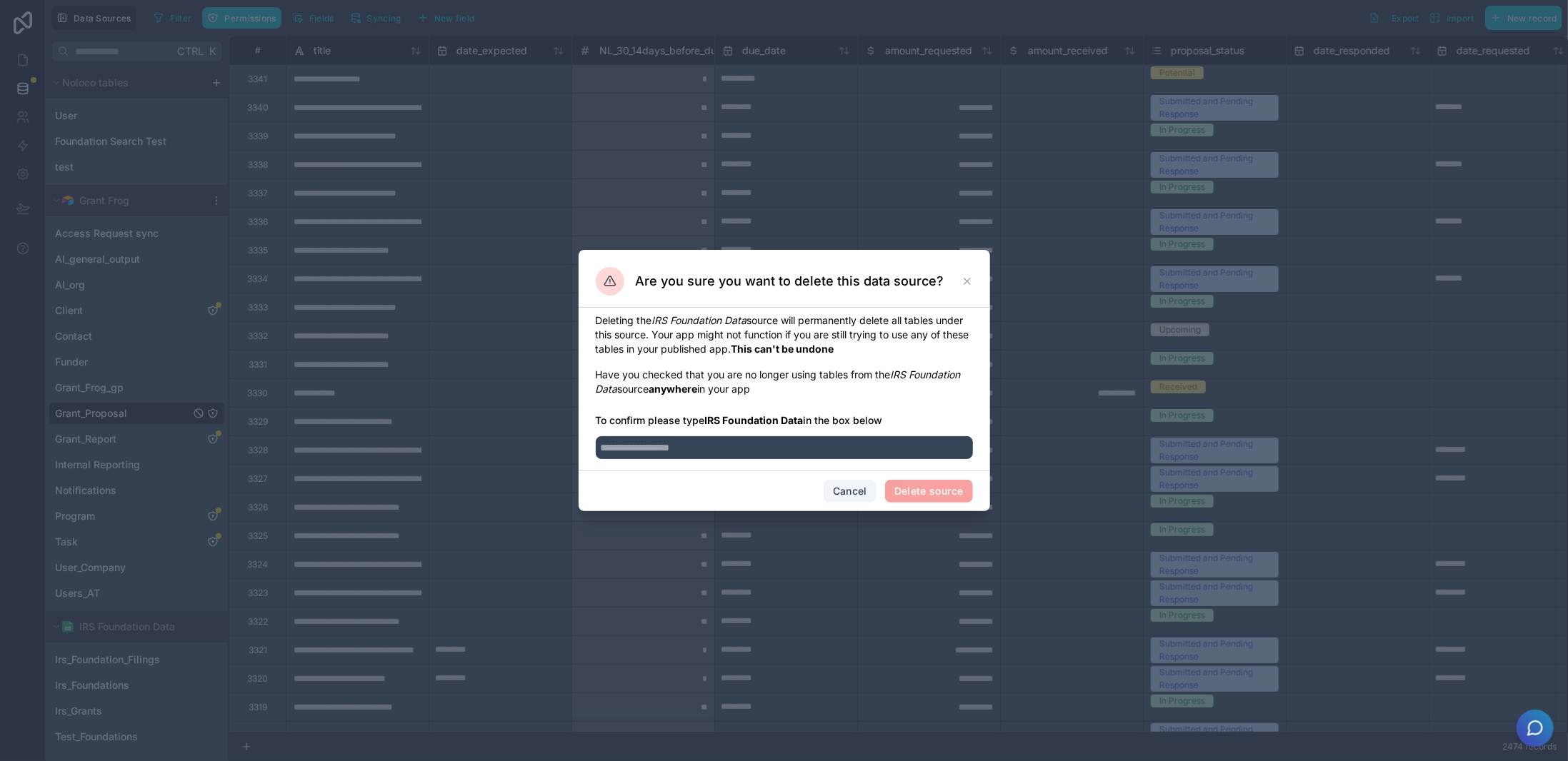click on "Cancel" at bounding box center [850, 491] 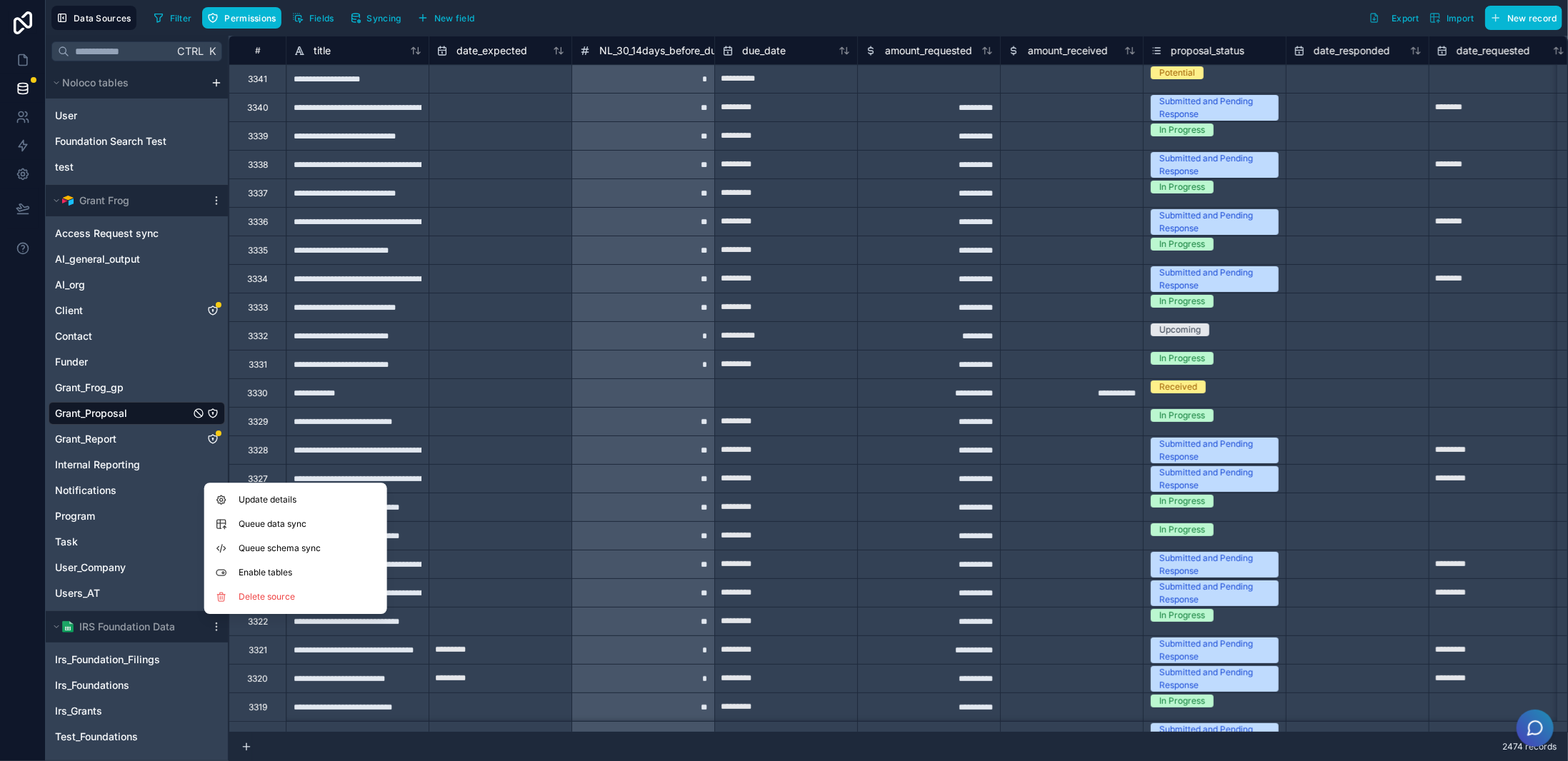 click on "2474 records" at bounding box center (898, 747) 